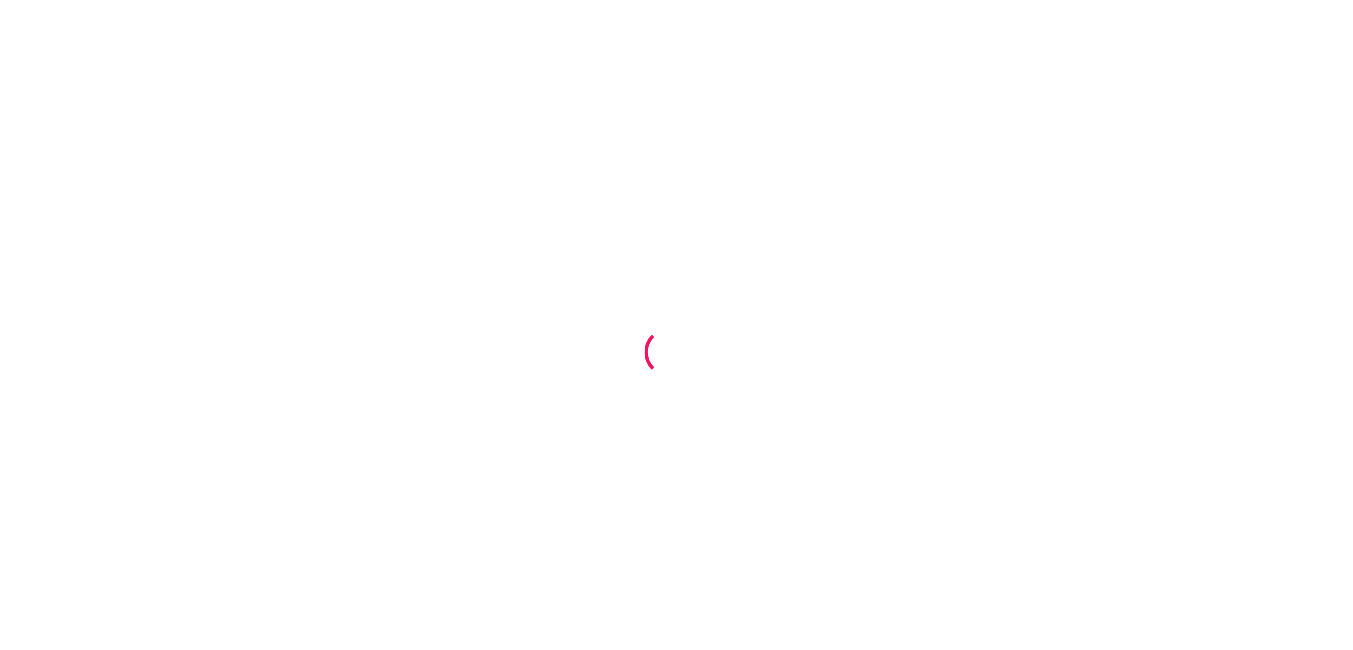 scroll, scrollTop: 0, scrollLeft: 0, axis: both 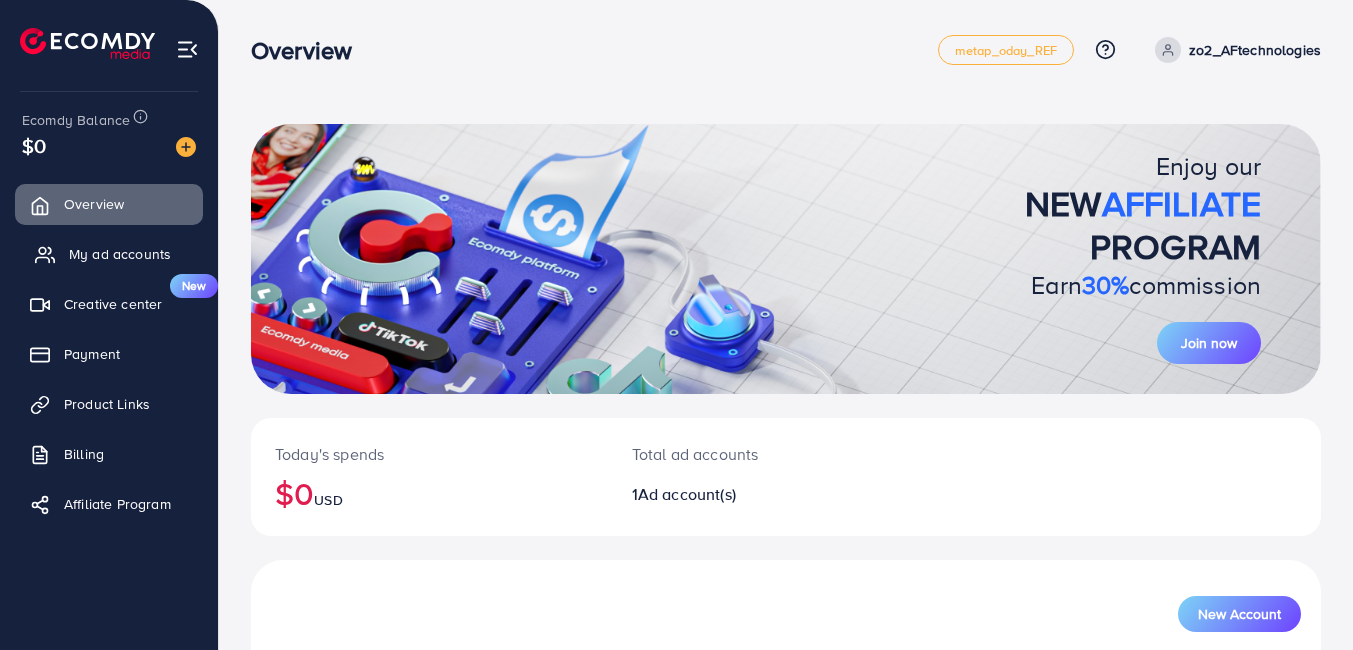 click on "My ad accounts" at bounding box center (120, 254) 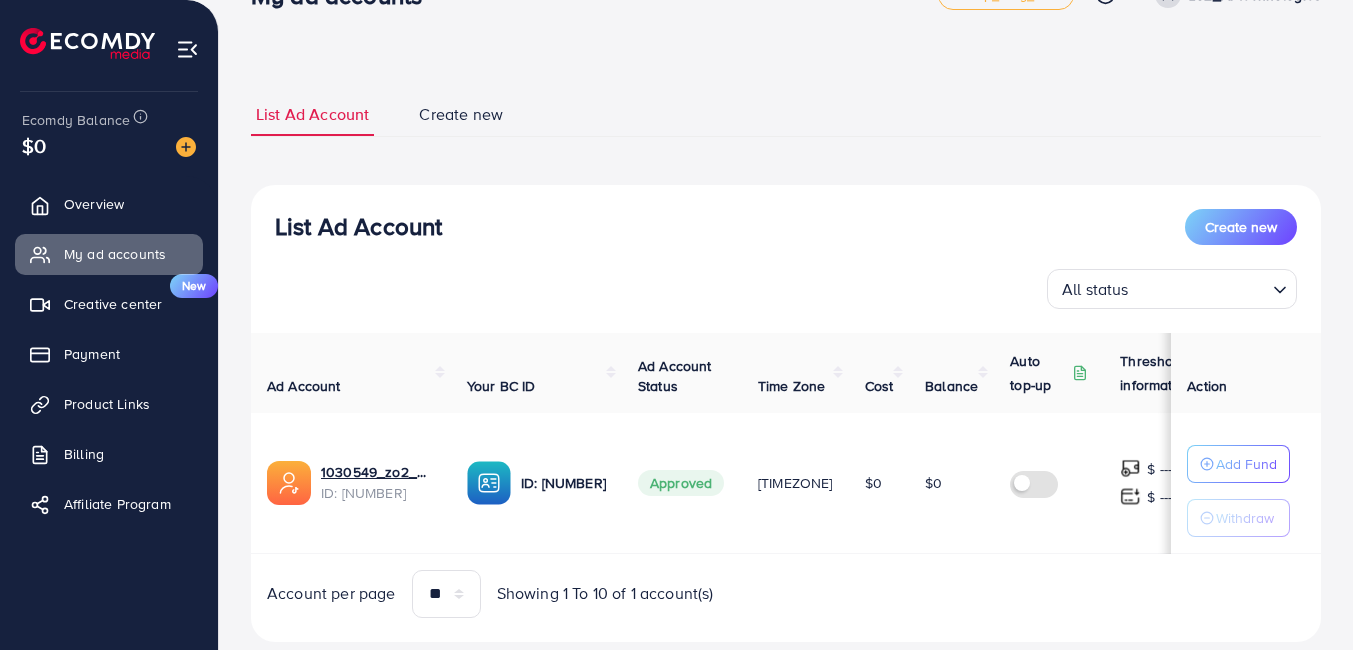 scroll, scrollTop: 108, scrollLeft: 0, axis: vertical 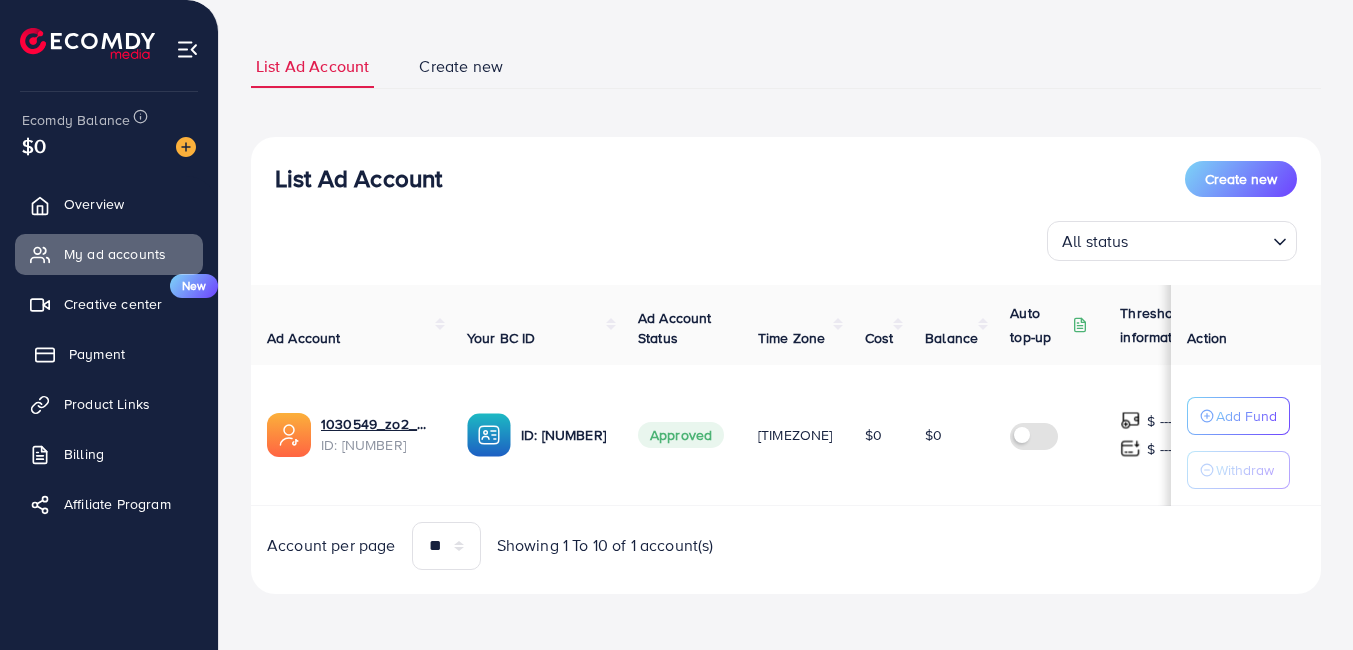 click on "Payment" at bounding box center (97, 354) 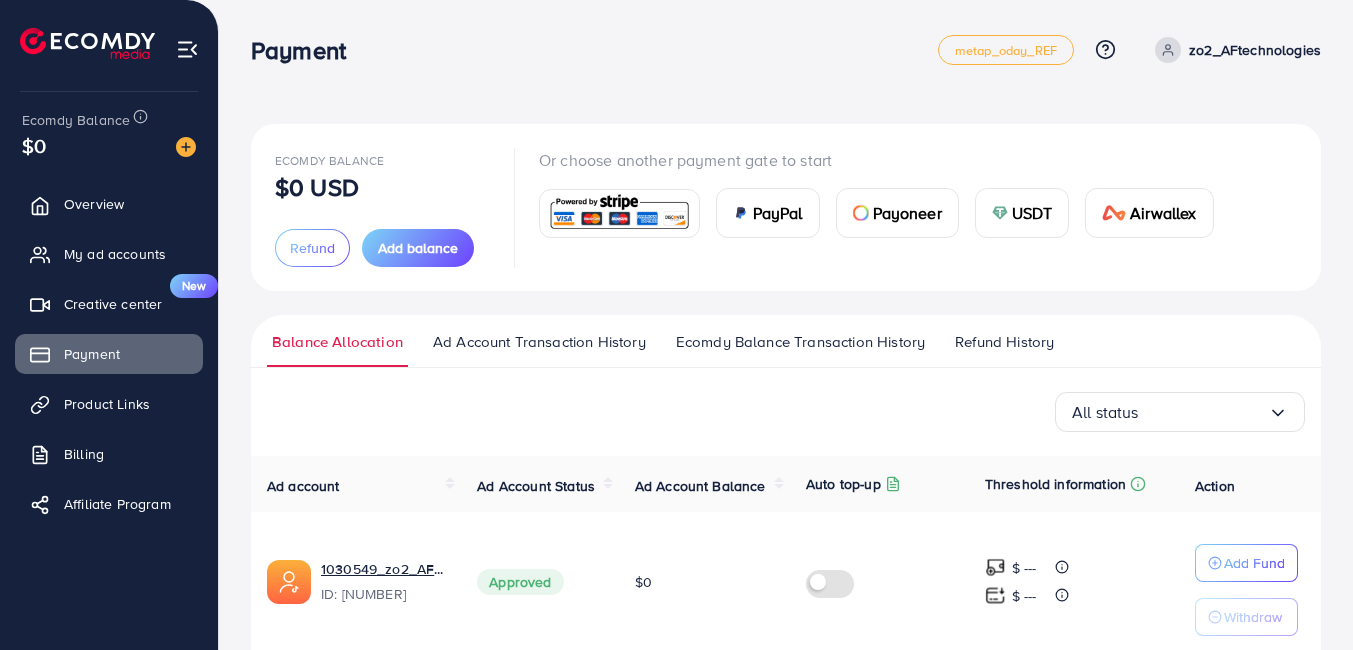 scroll, scrollTop: 87, scrollLeft: 0, axis: vertical 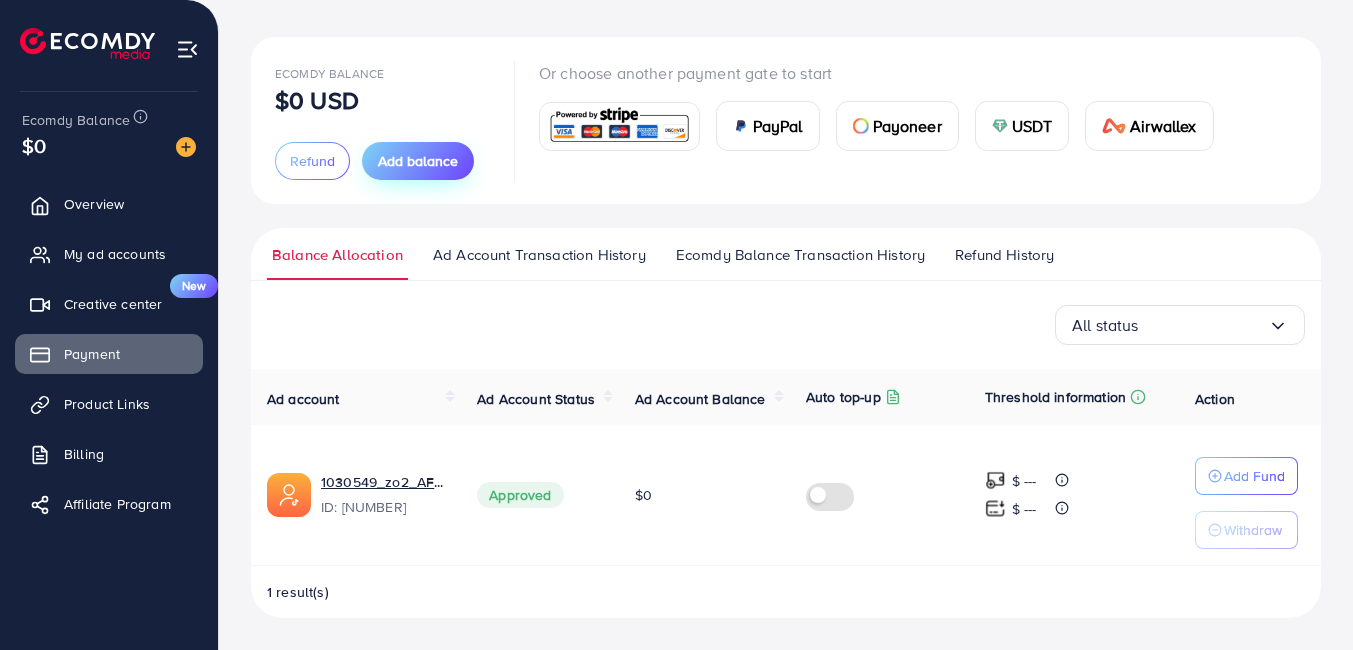 click on "Add balance" at bounding box center [418, 161] 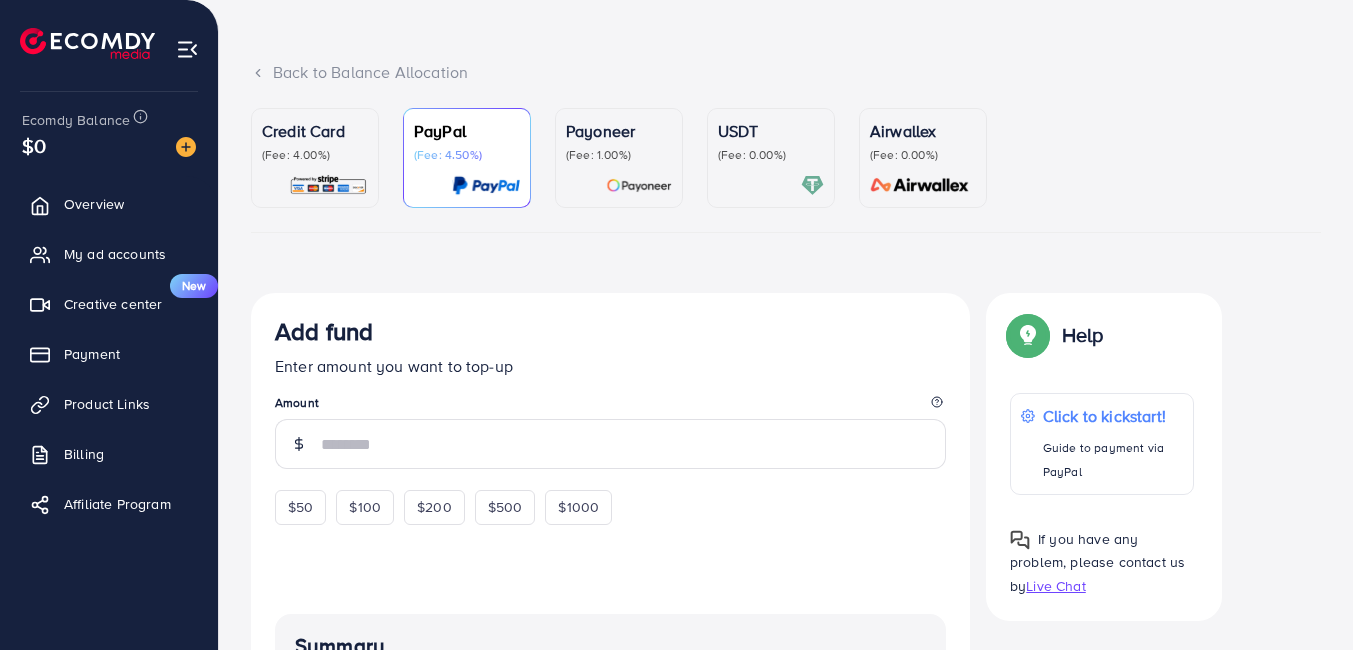 scroll, scrollTop: 0, scrollLeft: 0, axis: both 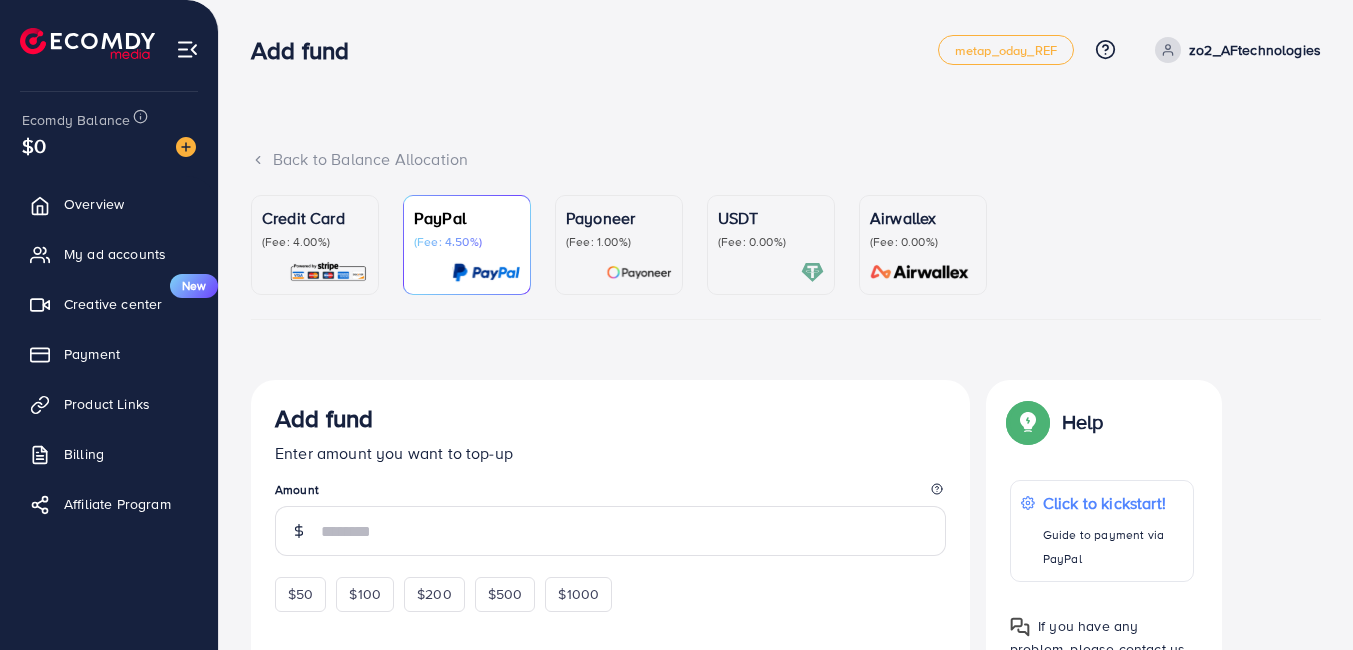 click on "Credit Card   (Fee: 4.00%)" at bounding box center [315, 228] 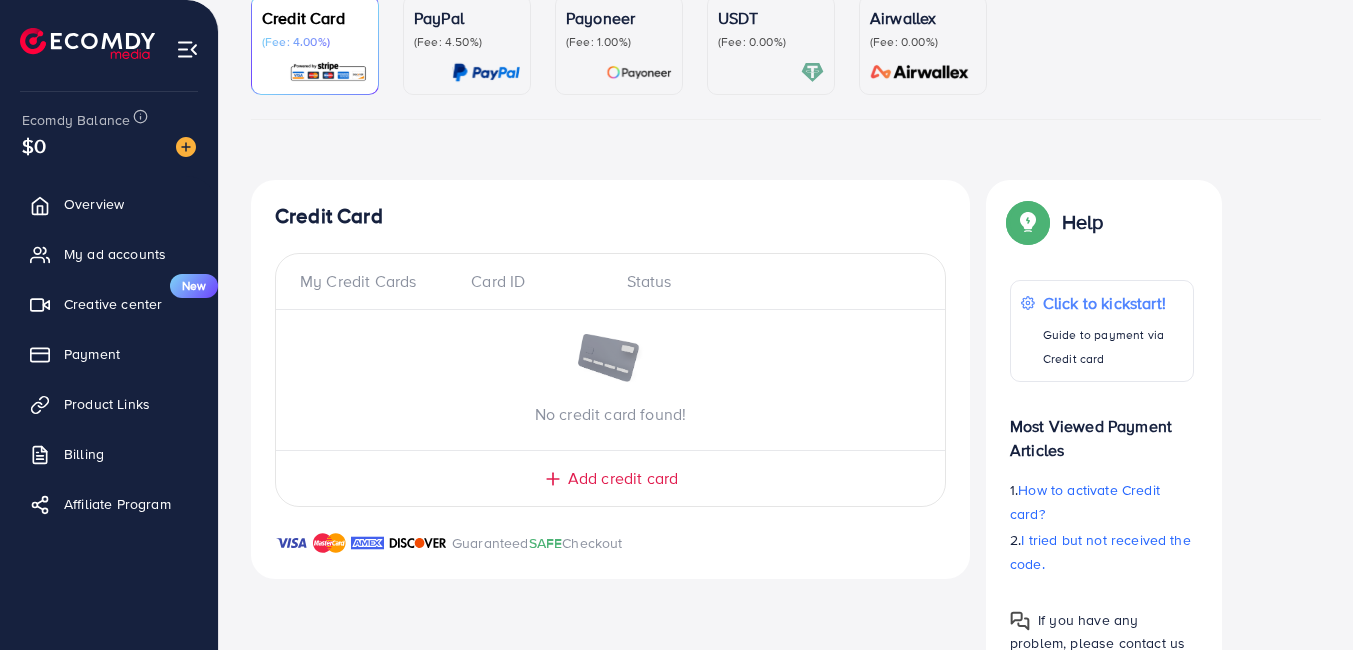 scroll, scrollTop: 284, scrollLeft: 0, axis: vertical 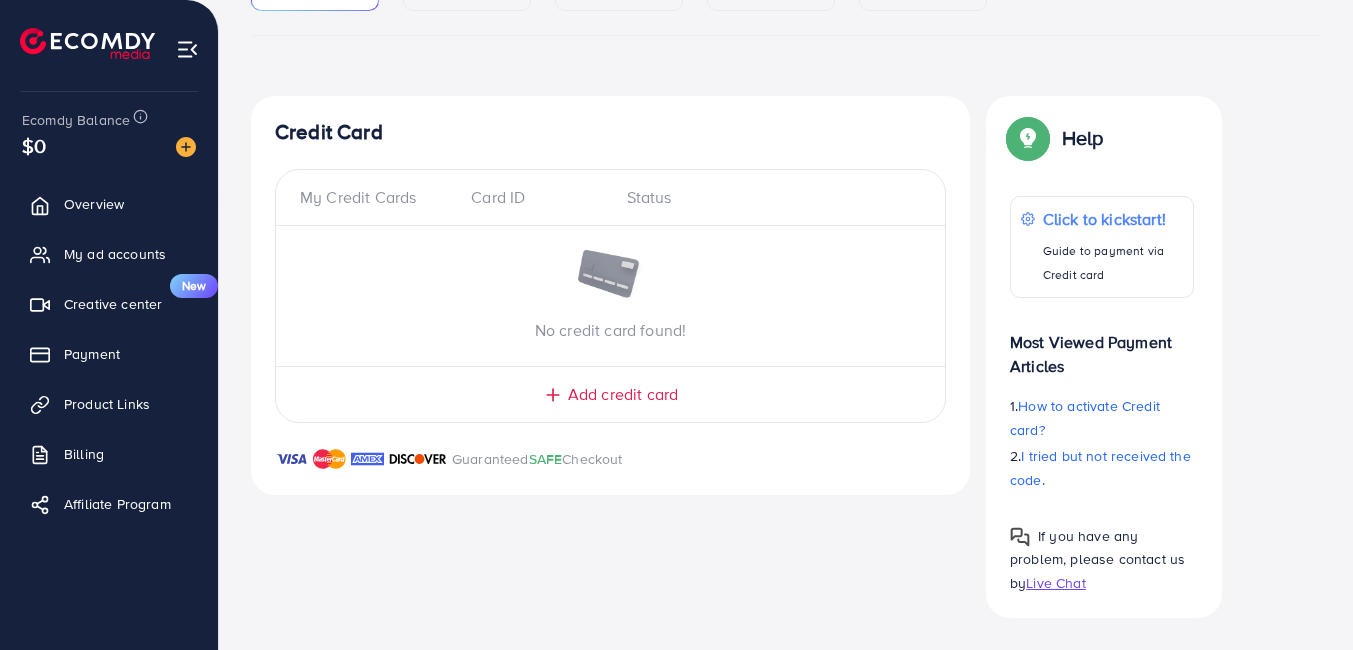 click on "Add credit card" at bounding box center (623, 394) 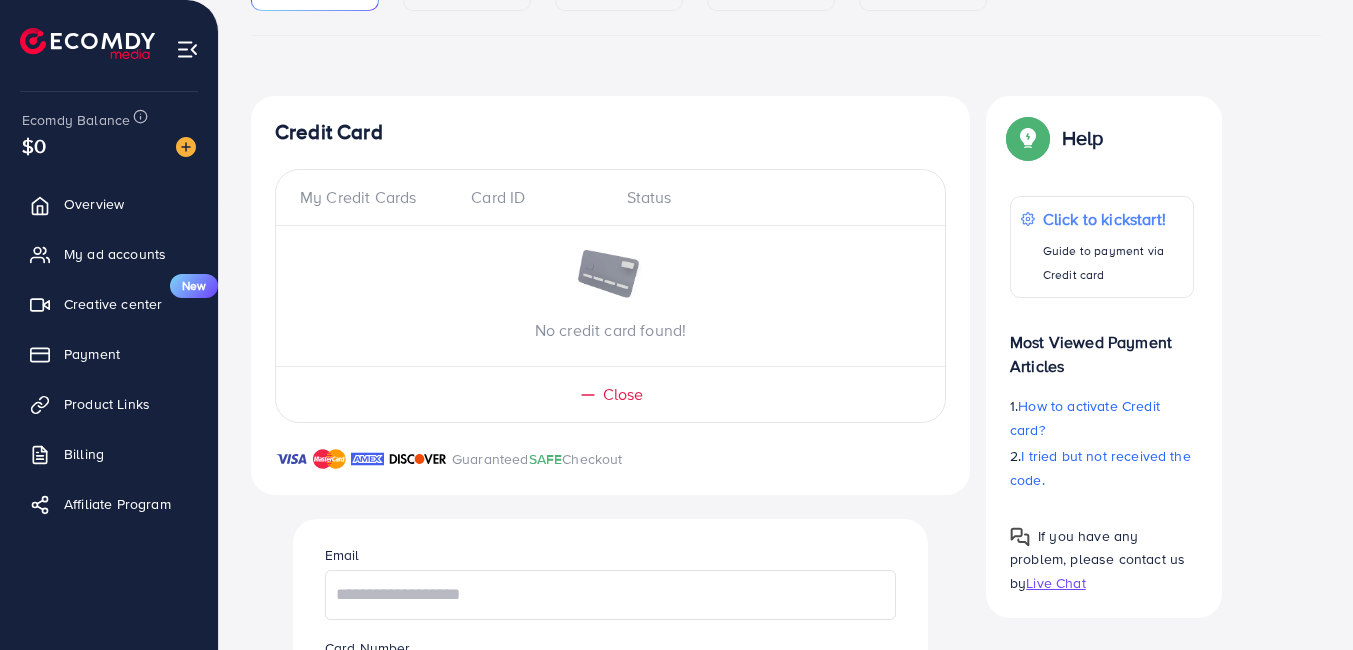 click on "My Credit Cards" at bounding box center [377, 197] 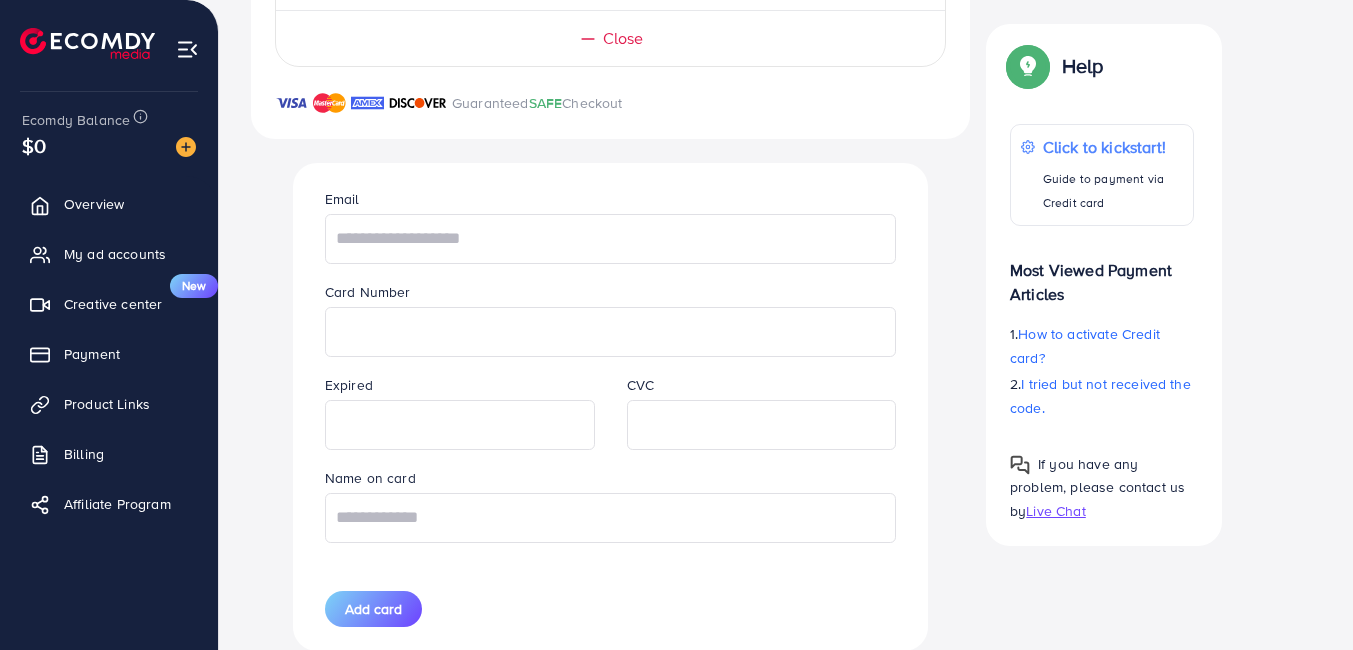 scroll, scrollTop: 684, scrollLeft: 0, axis: vertical 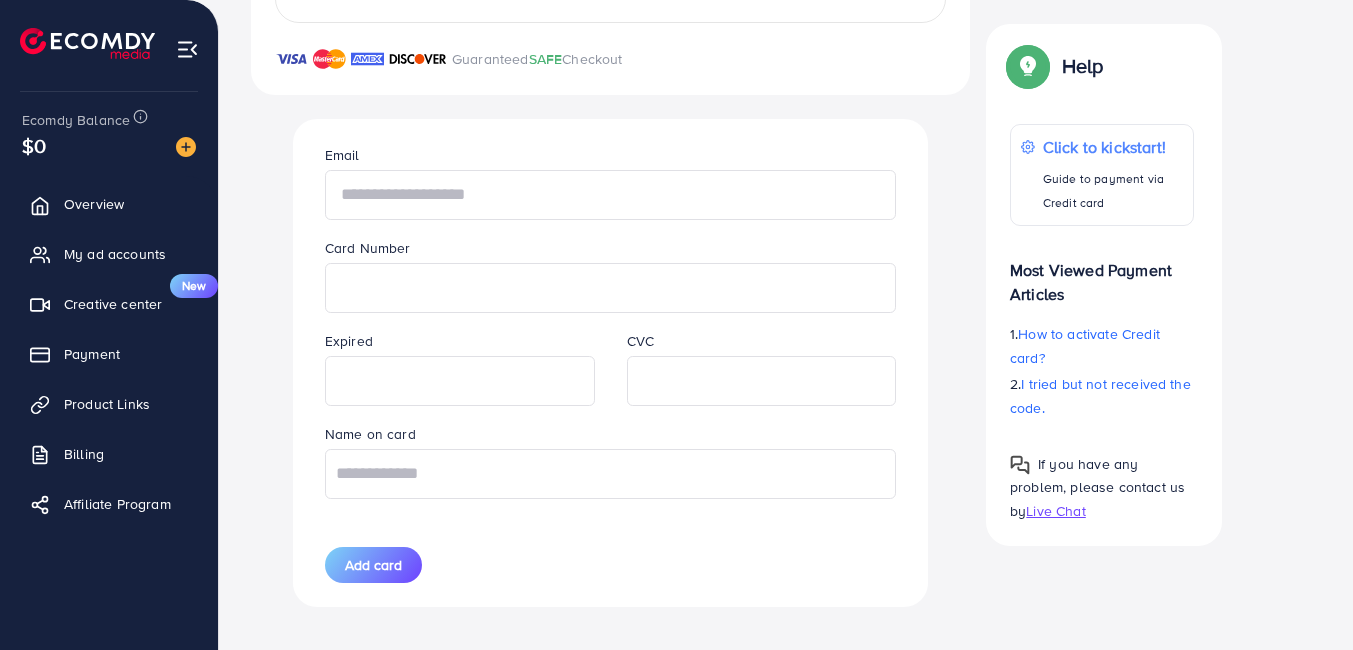 click at bounding box center (610, 195) 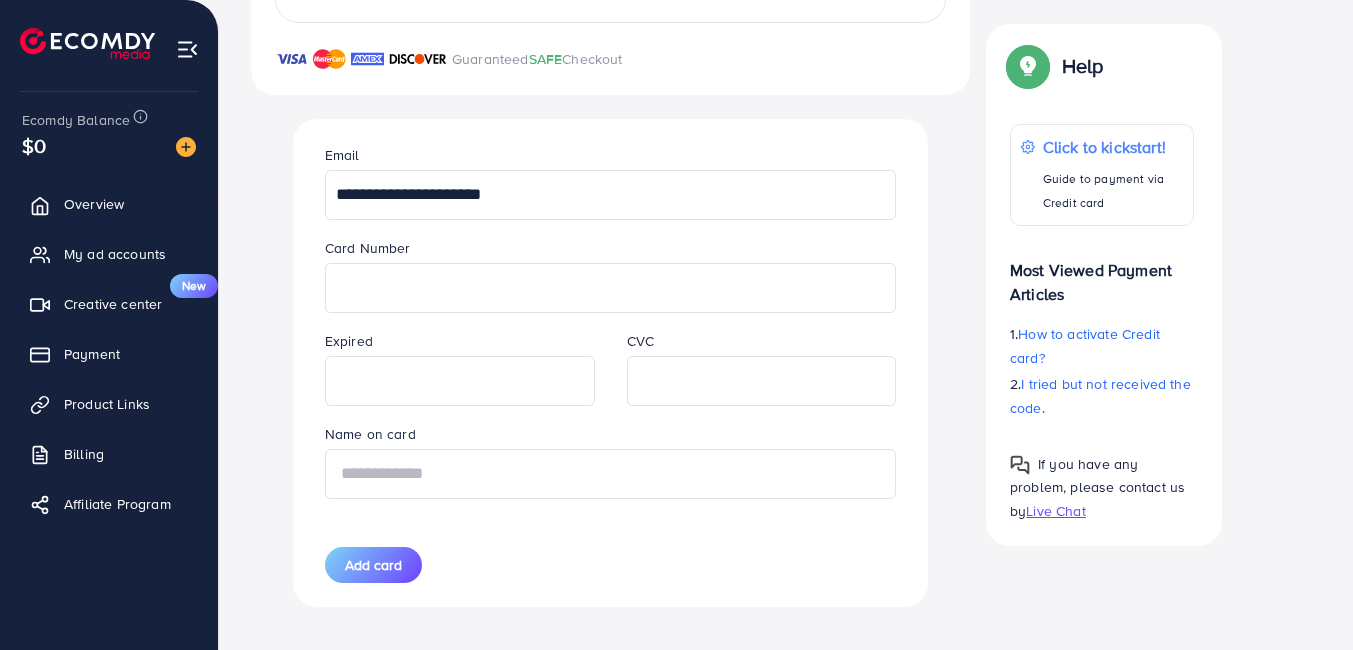 click at bounding box center (610, 474) 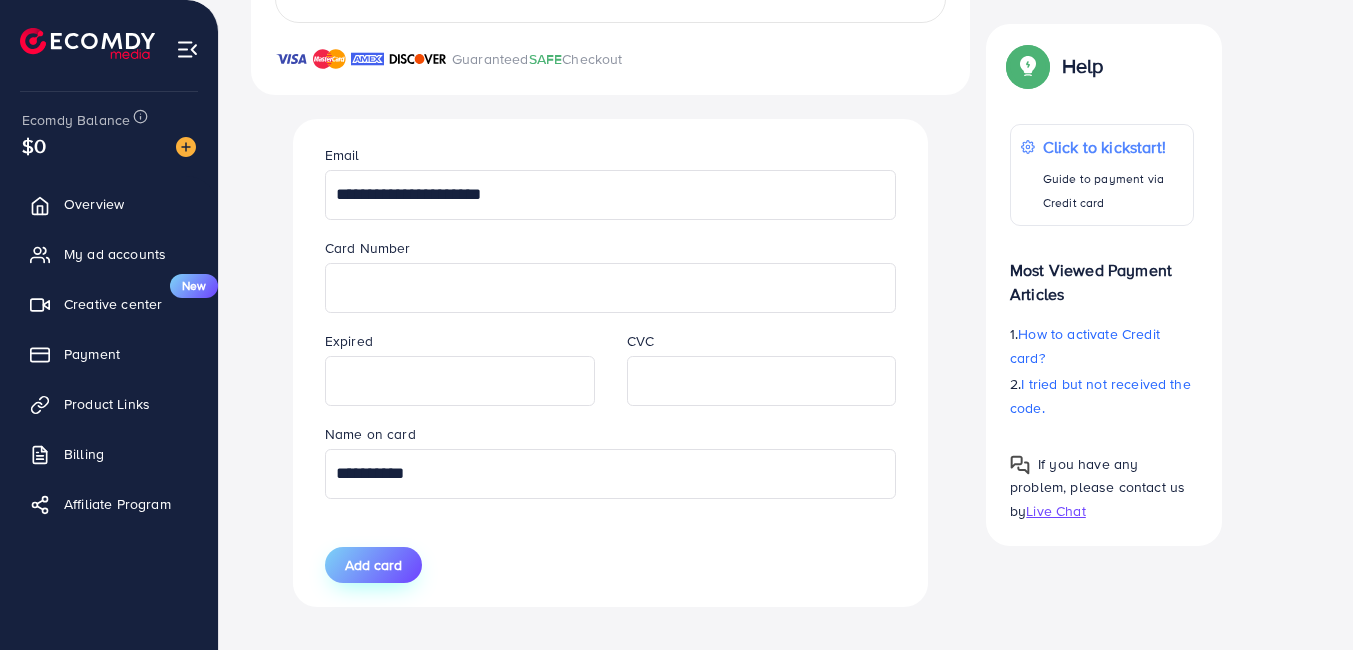 type on "**********" 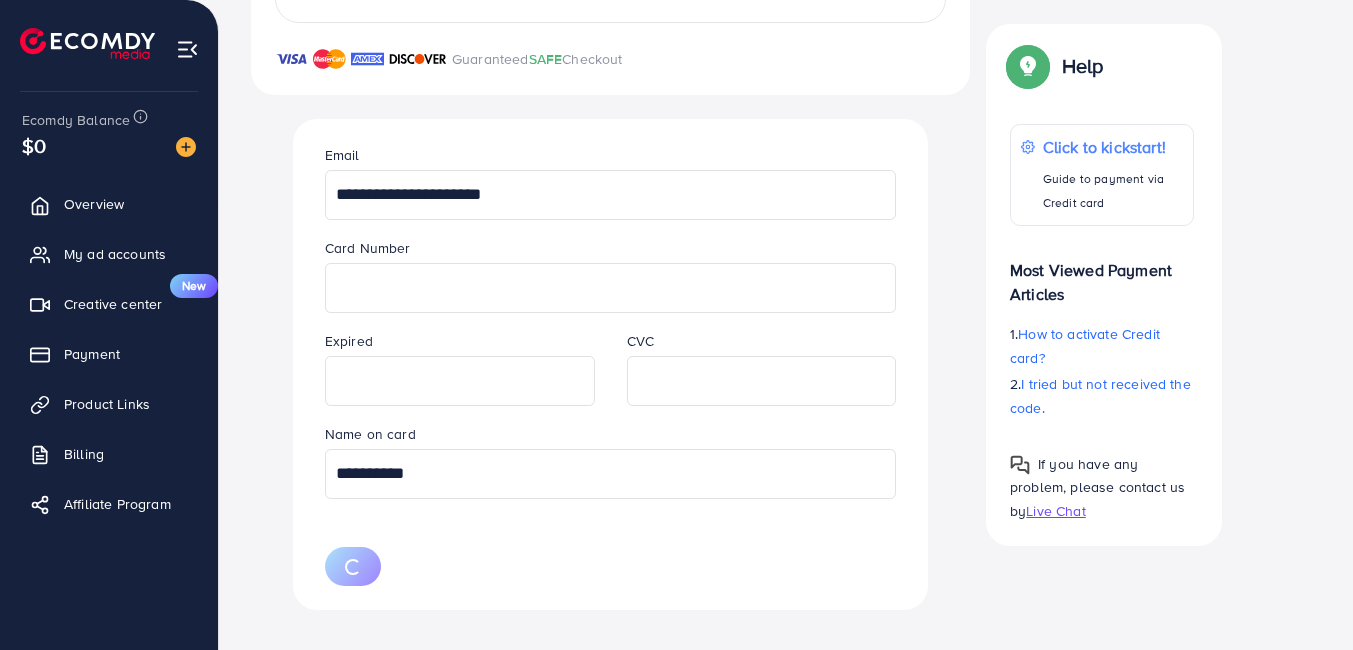 type 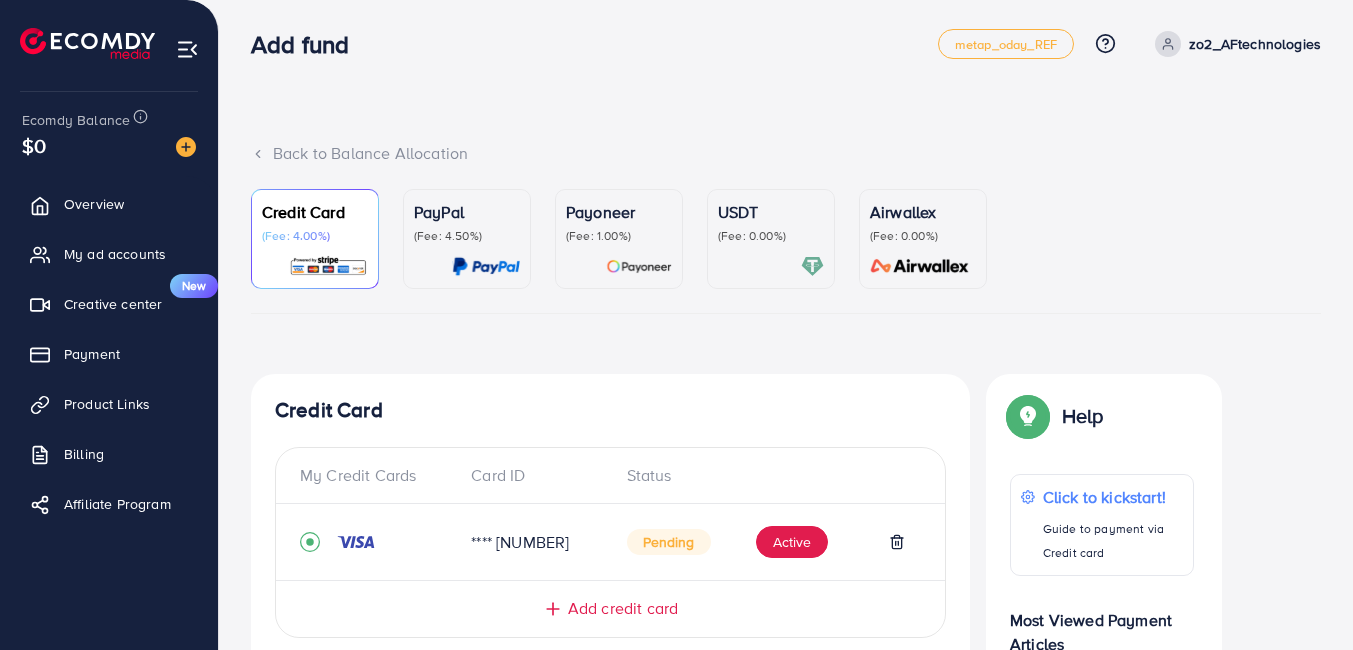 scroll, scrollTop: 100, scrollLeft: 0, axis: vertical 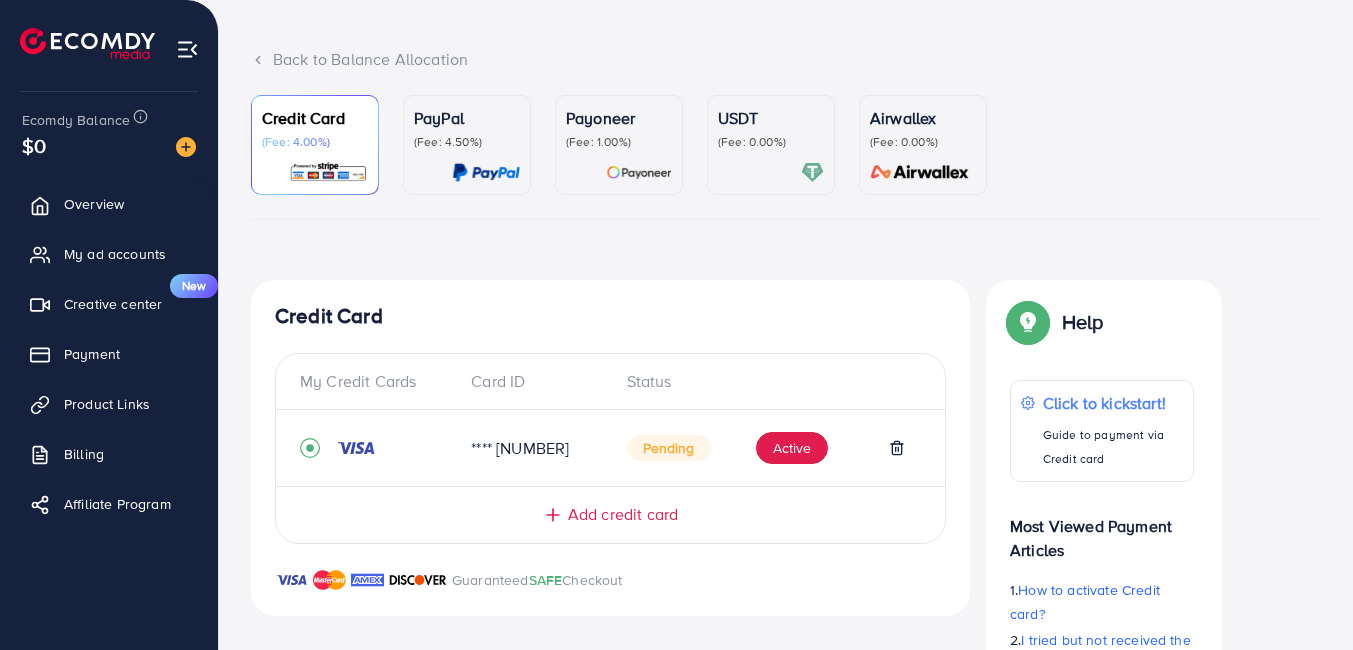 click 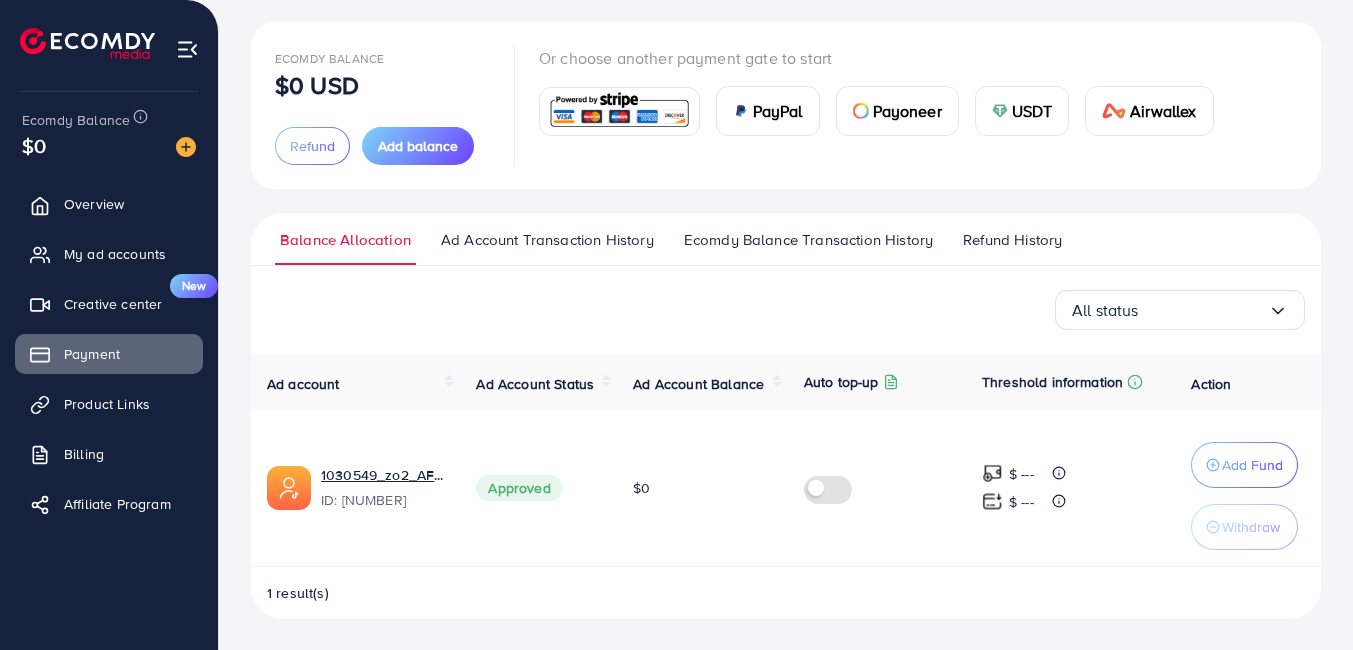scroll, scrollTop: 103, scrollLeft: 0, axis: vertical 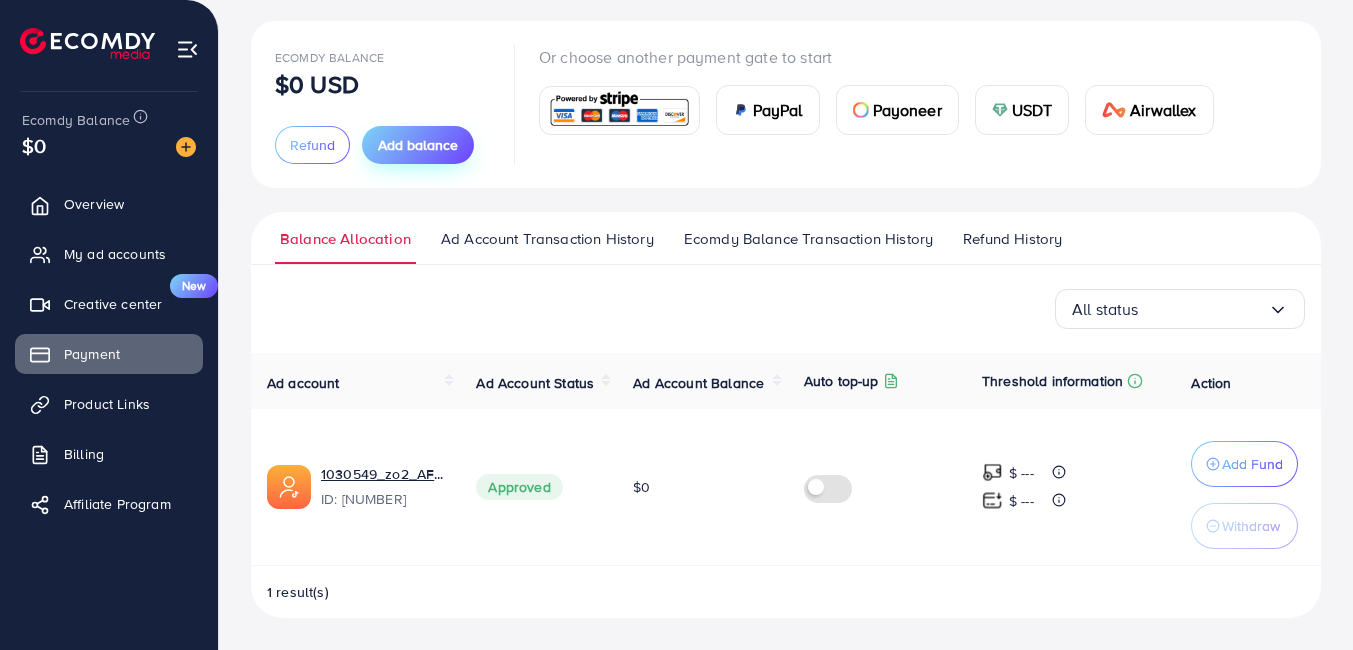 click on "Add balance" at bounding box center [418, 145] 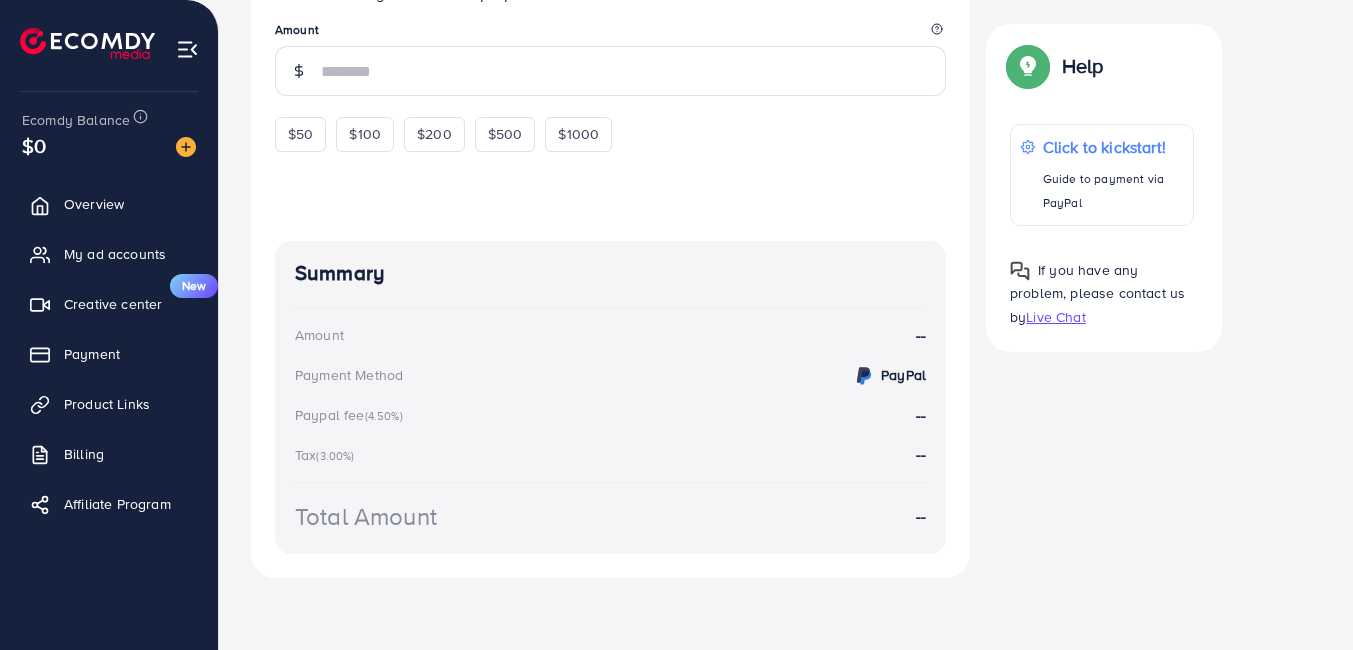 scroll, scrollTop: 160, scrollLeft: 0, axis: vertical 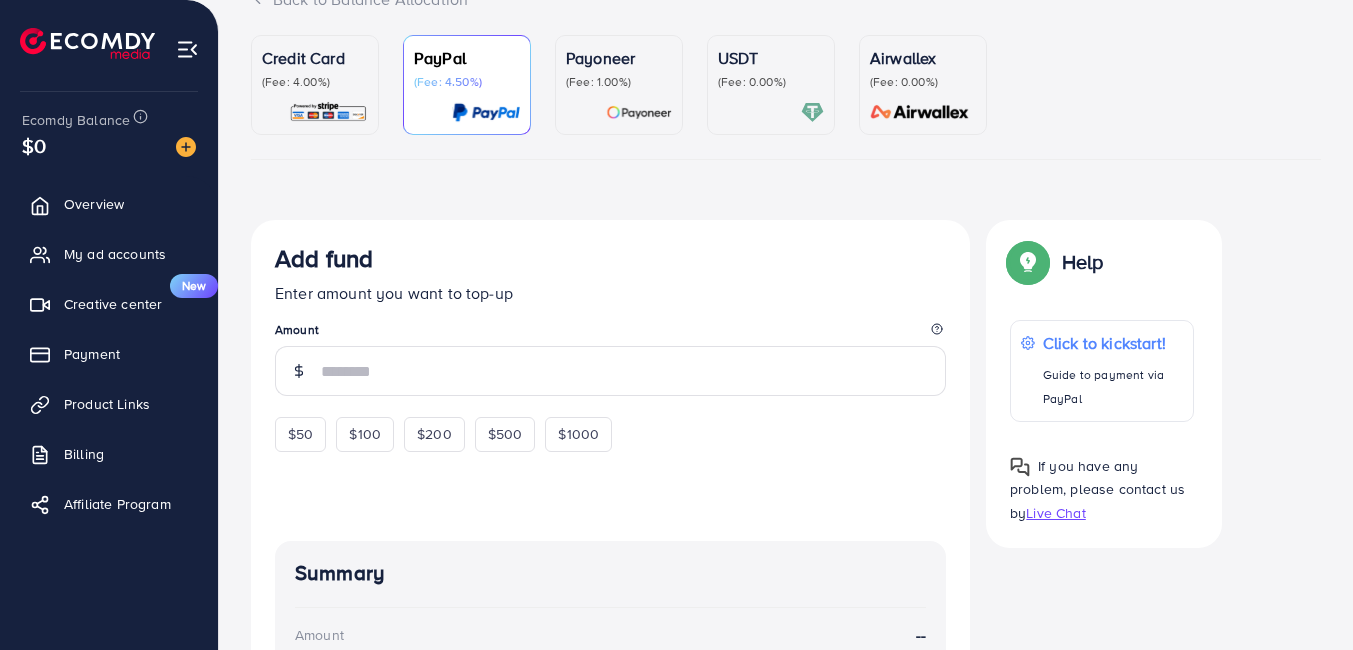 click on "Credit Card" at bounding box center [315, 58] 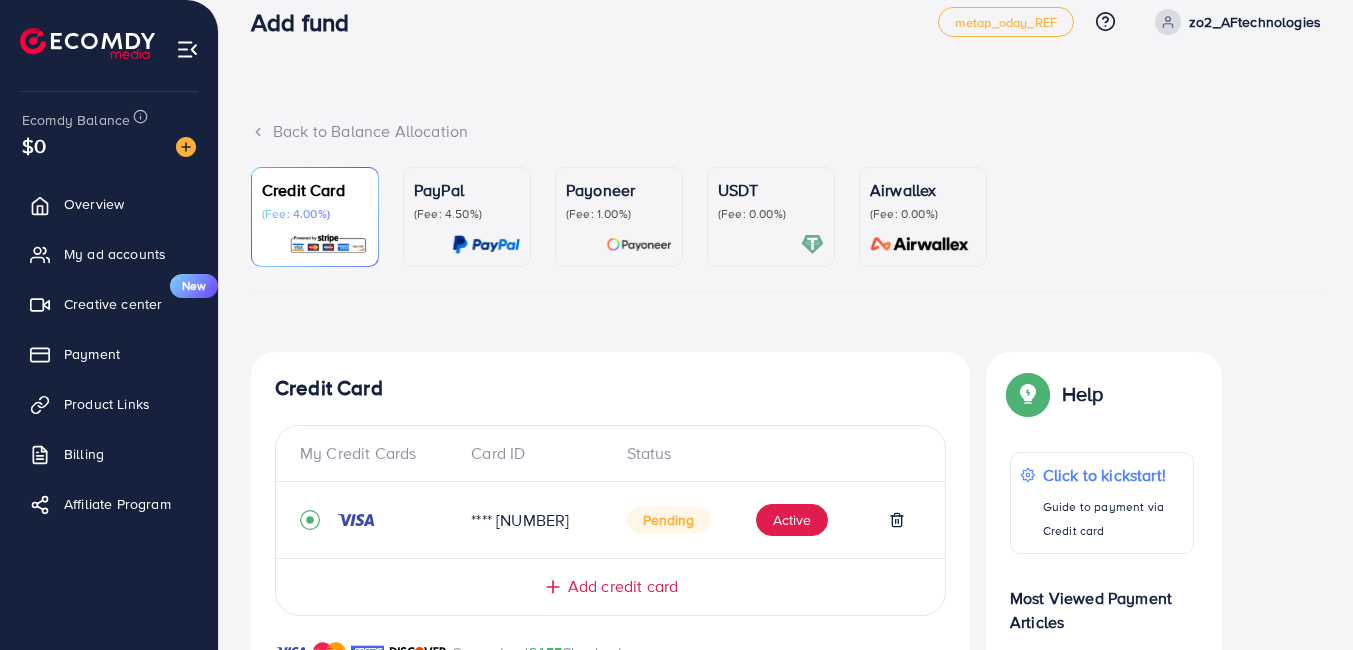 scroll, scrollTop: 0, scrollLeft: 0, axis: both 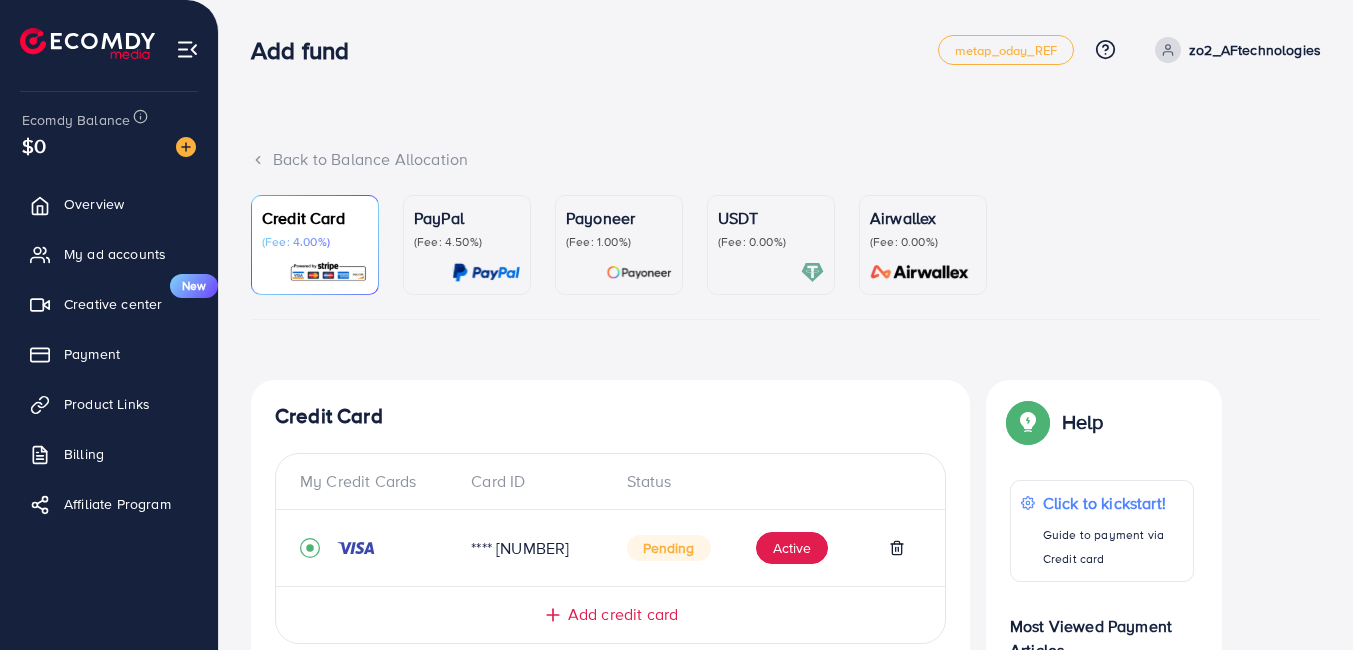click on "Back to Balance Allocation" at bounding box center [786, 159] 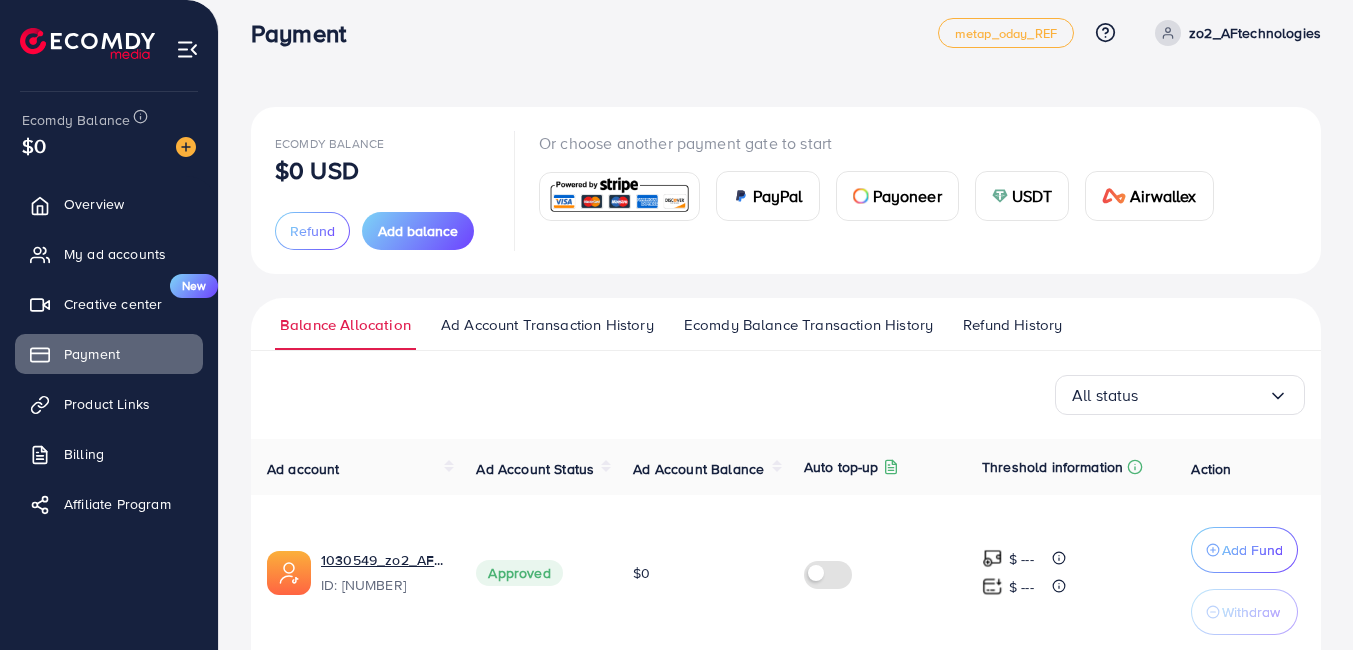 scroll, scrollTop: 0, scrollLeft: 0, axis: both 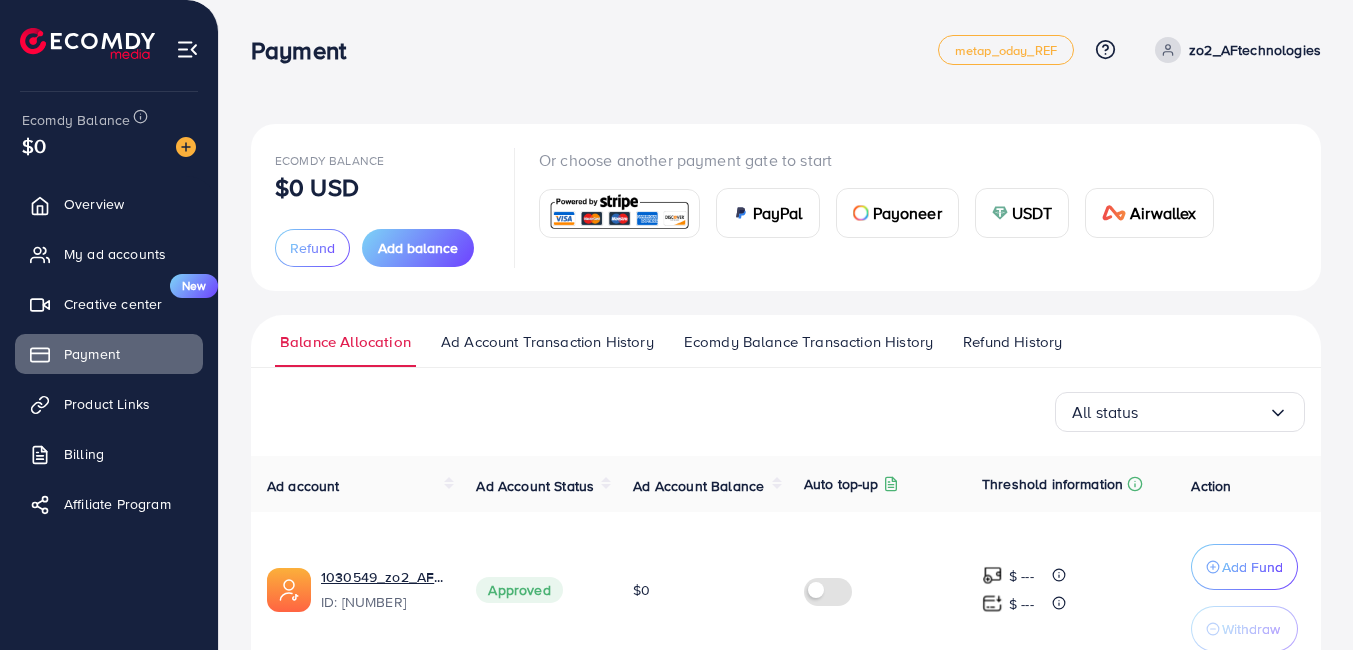 click at bounding box center (619, 213) 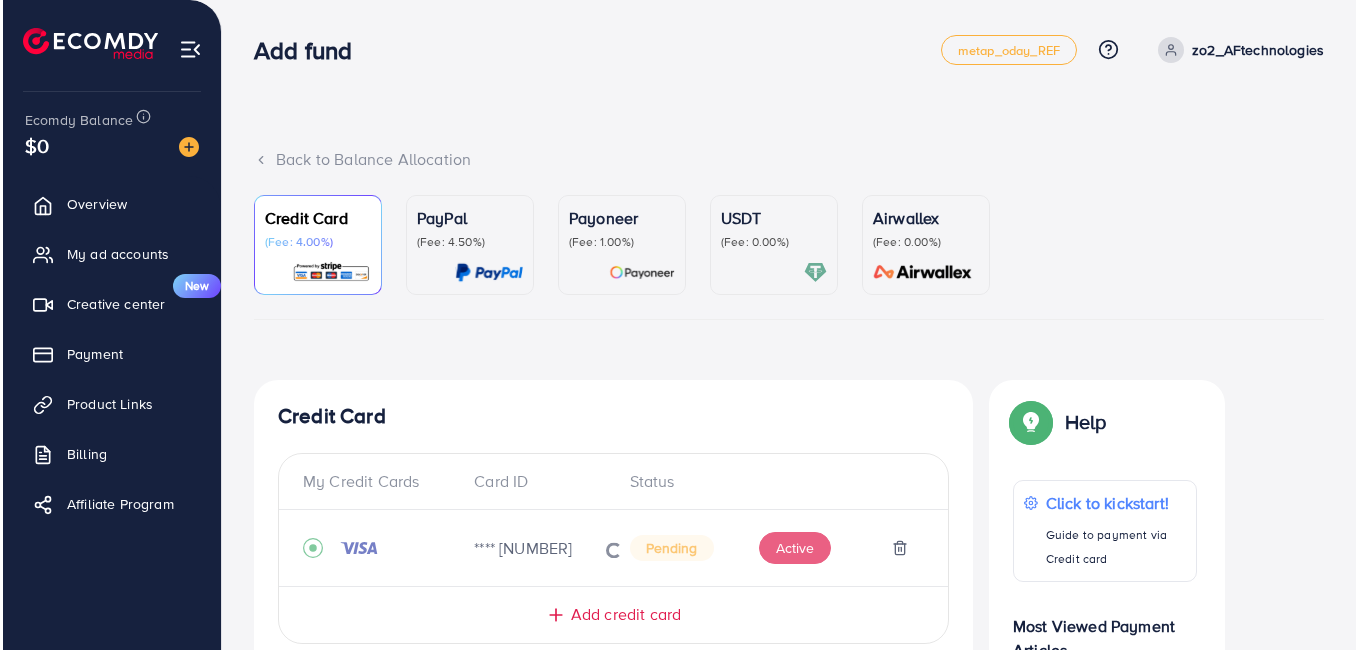 scroll, scrollTop: 284, scrollLeft: 0, axis: vertical 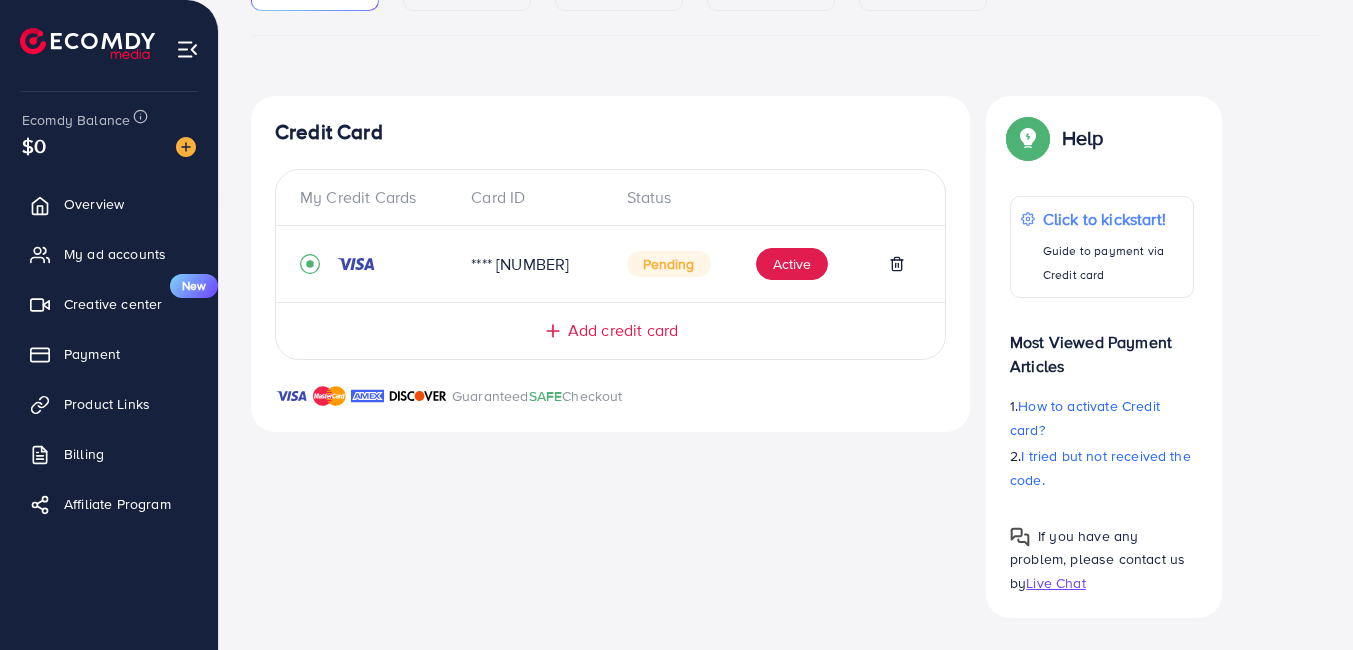 drag, startPoint x: 812, startPoint y: 422, endPoint x: 685, endPoint y: 401, distance: 128.72452 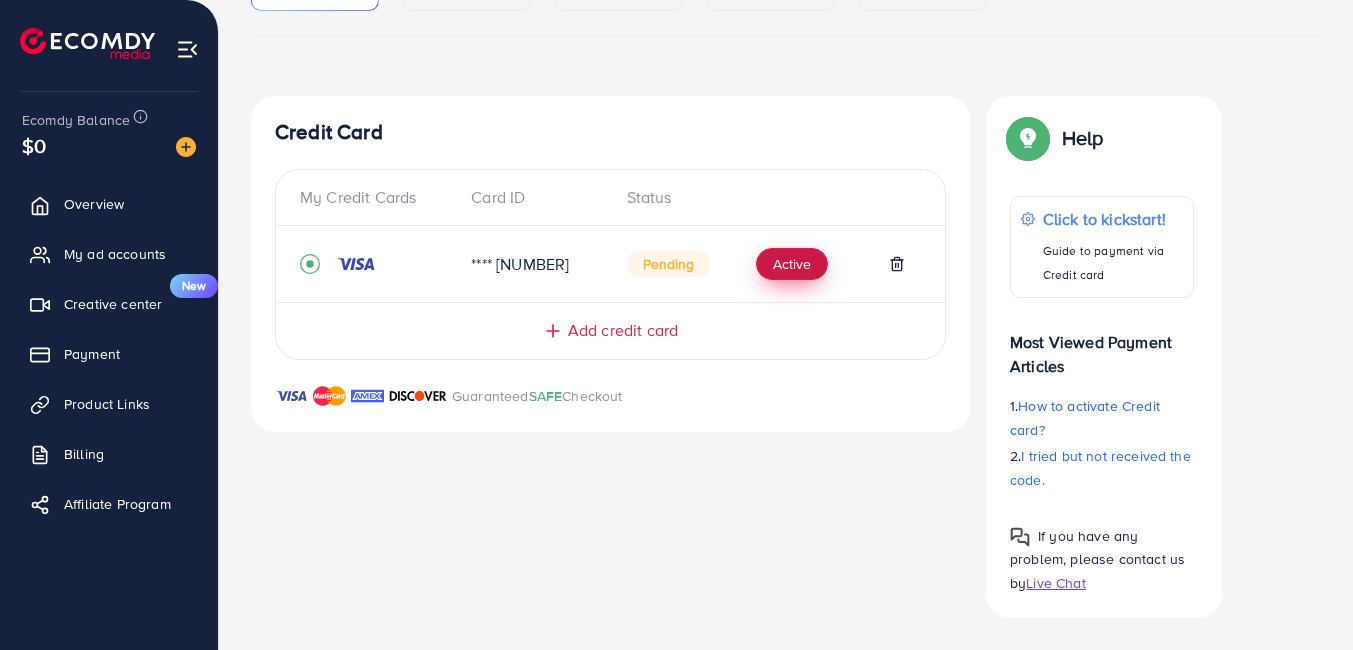 click on "Active" at bounding box center (792, 264) 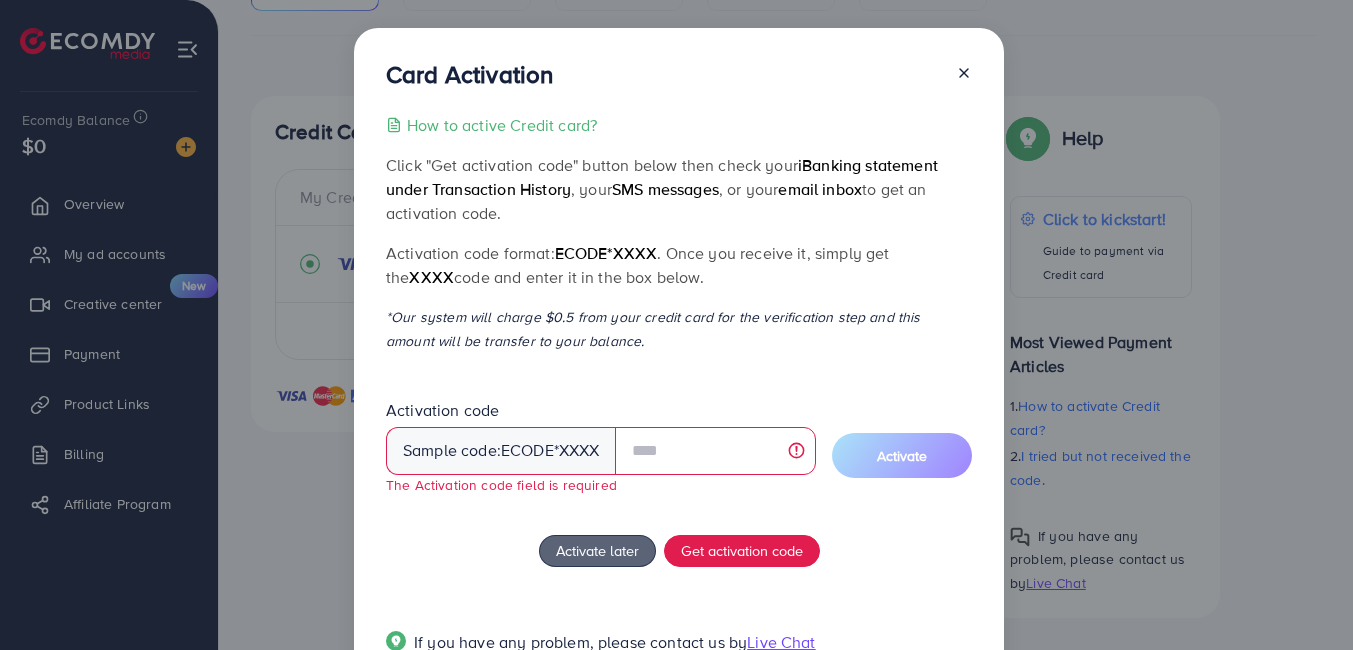 click on "Activation code format: ecode*XXXX . Once you receive it, simply get the XXXX code and enter it in the box below." at bounding box center [679, 265] 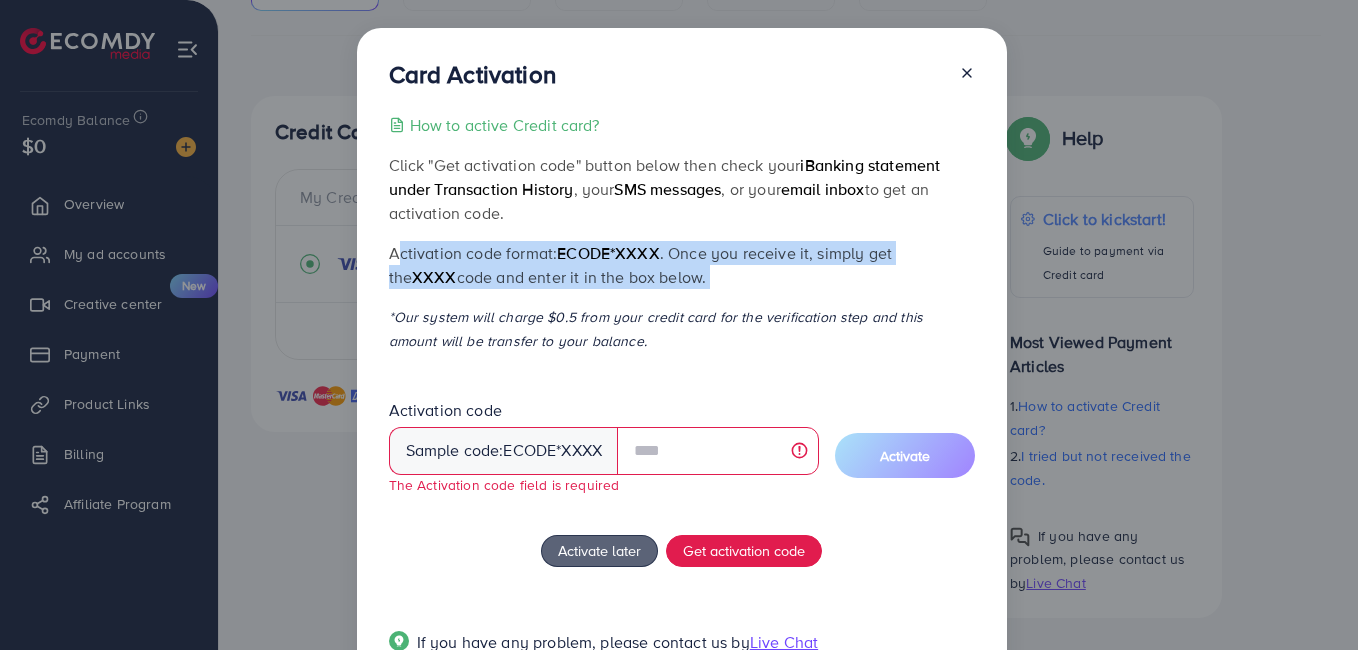 click on "Activation code format: ecode*XXXX . Once you receive it, simply get the XXXX code and enter it in the box below." at bounding box center (682, 265) 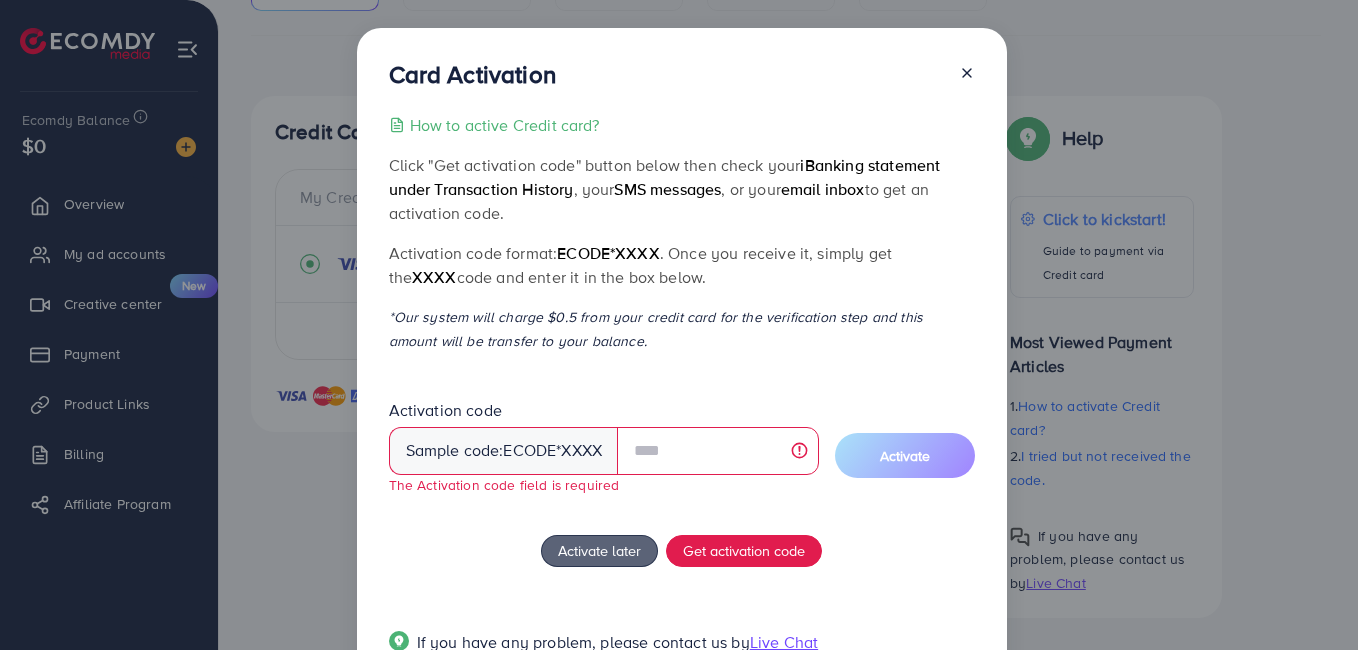 drag, startPoint x: 760, startPoint y: 257, endPoint x: 784, endPoint y: 305, distance: 53.66563 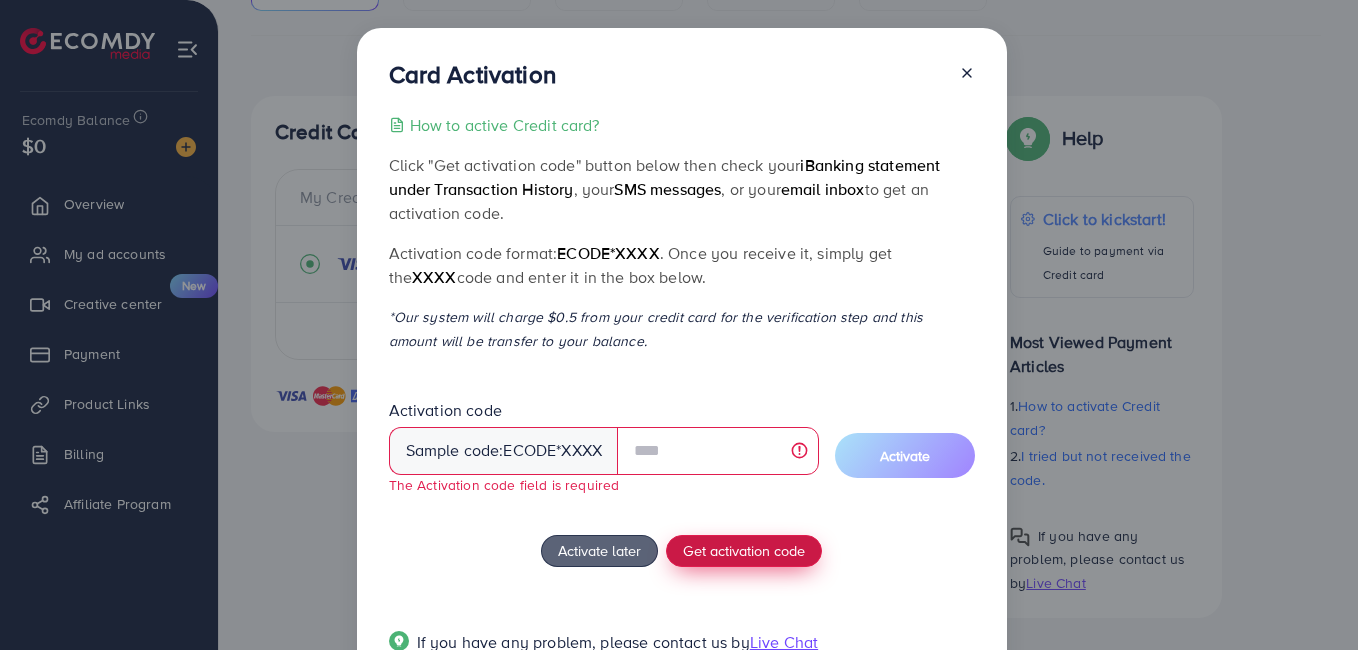 click on "Get activation code" at bounding box center (744, 551) 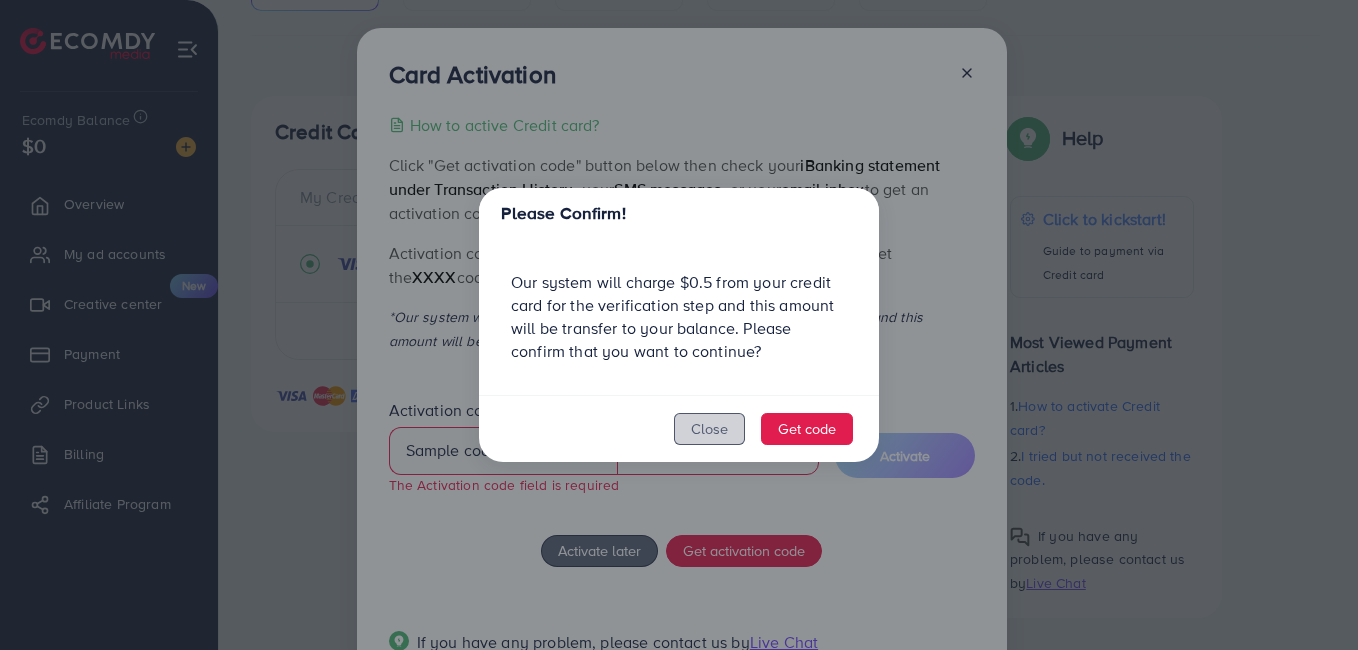 click on "Close" at bounding box center (709, 429) 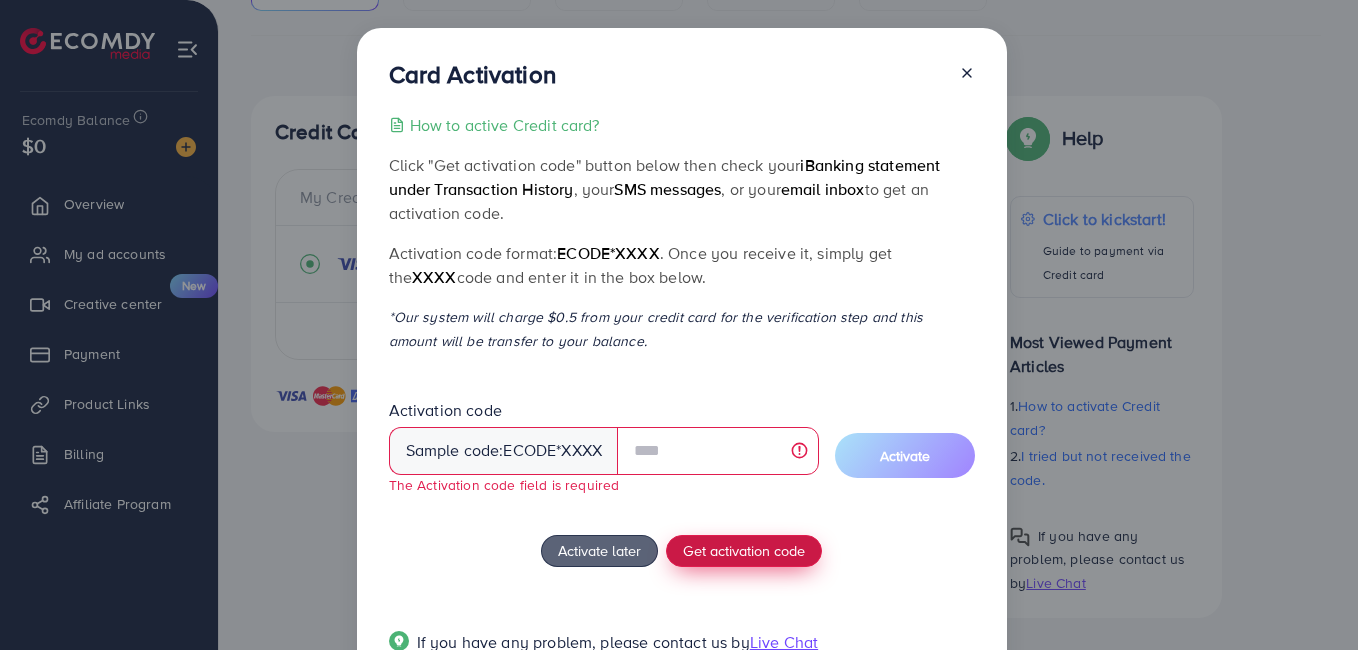 click on "Get activation code" at bounding box center [744, 550] 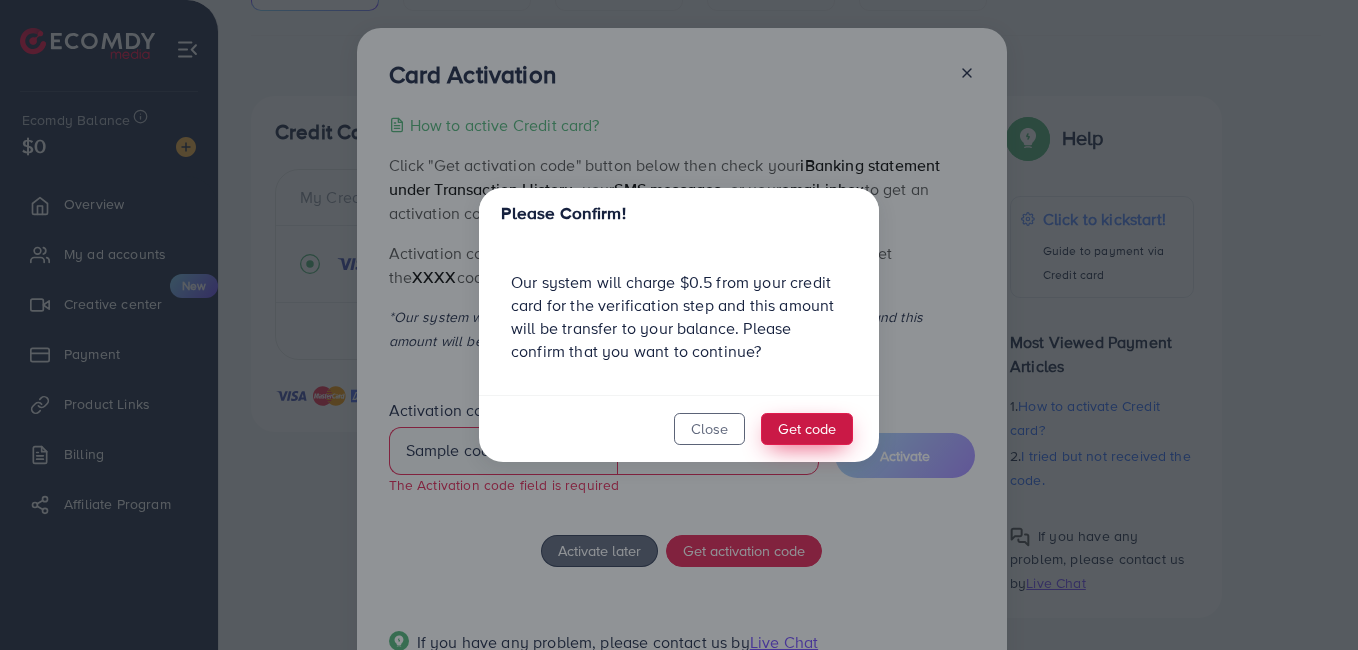 click on "Get code" at bounding box center [807, 429] 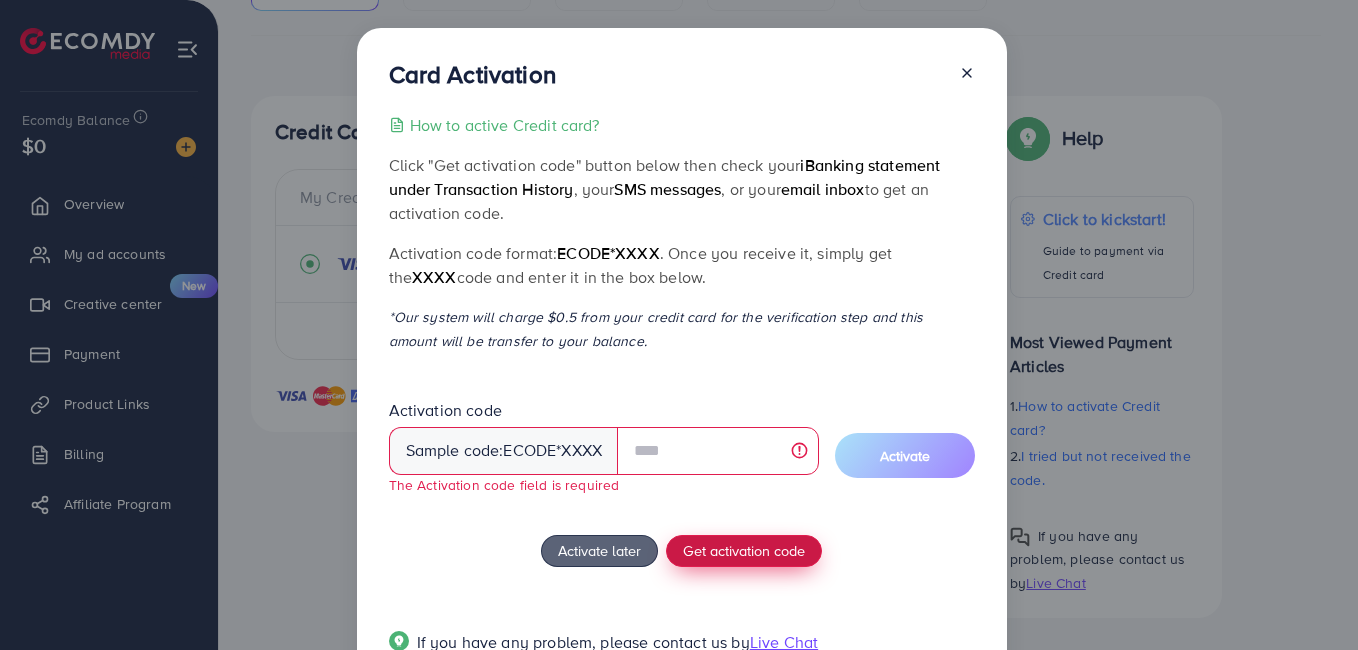 click on "Get activation code" at bounding box center [744, 551] 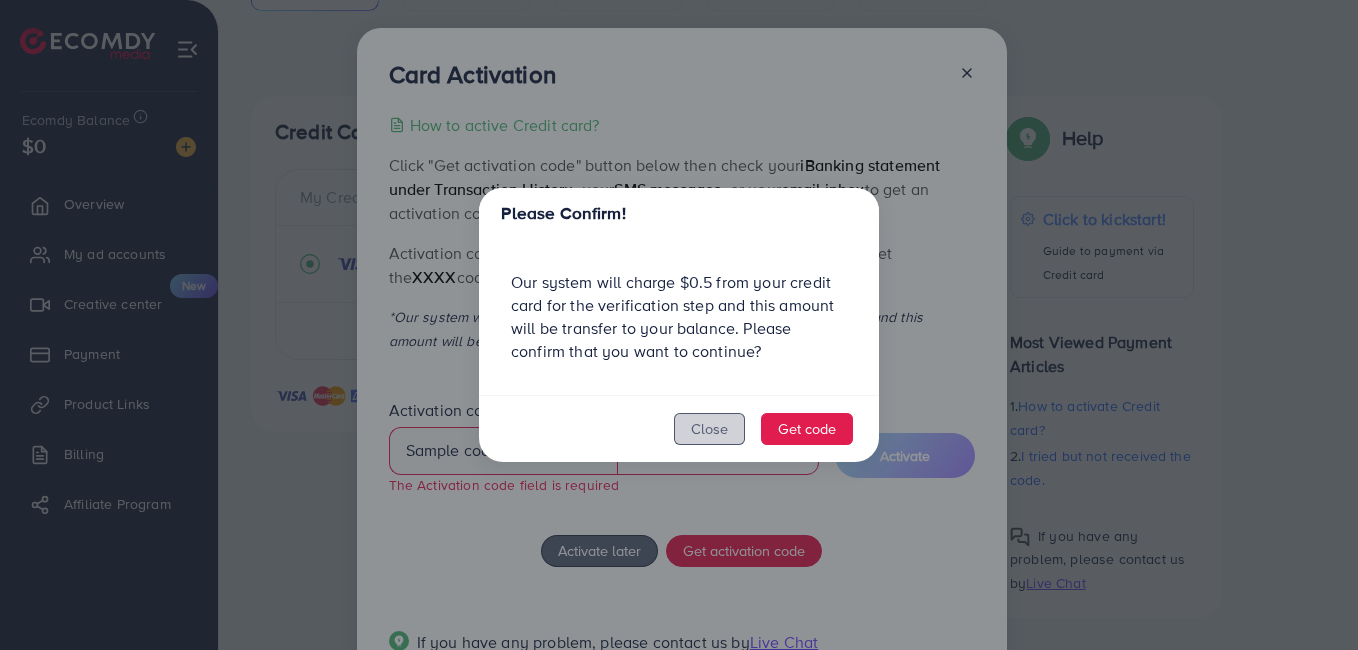 click on "Close" at bounding box center [709, 429] 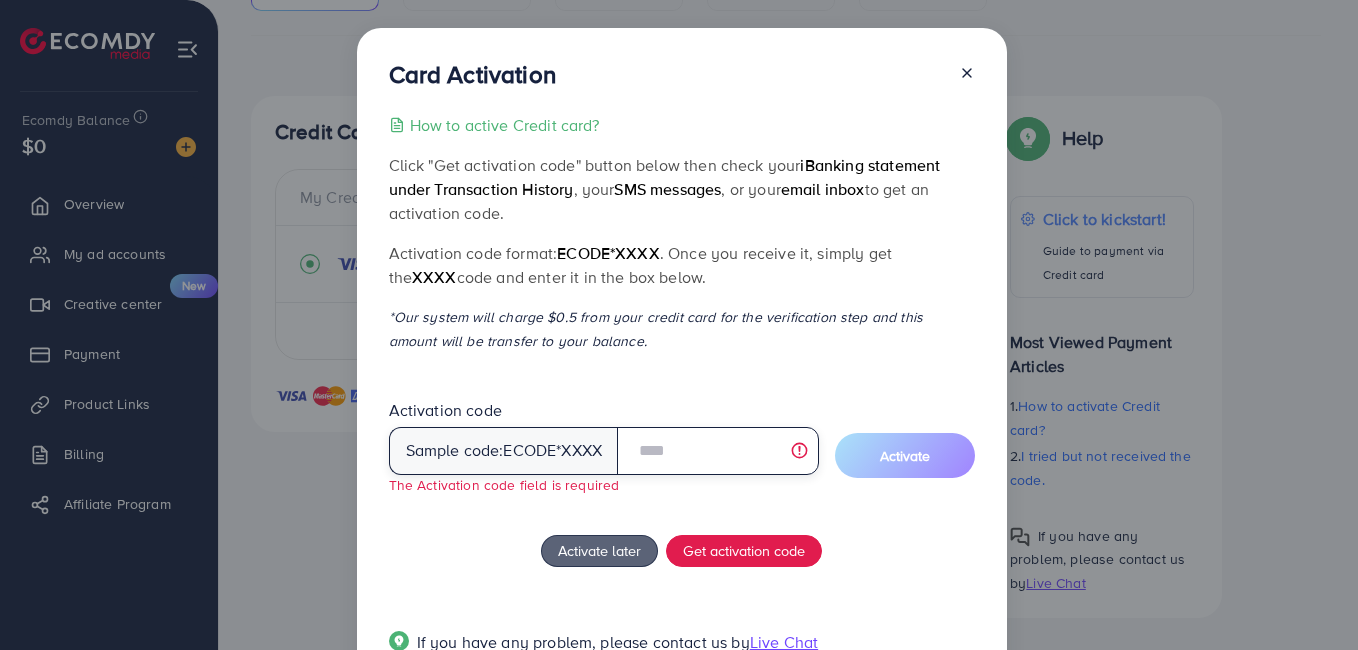 click at bounding box center (717, 451) 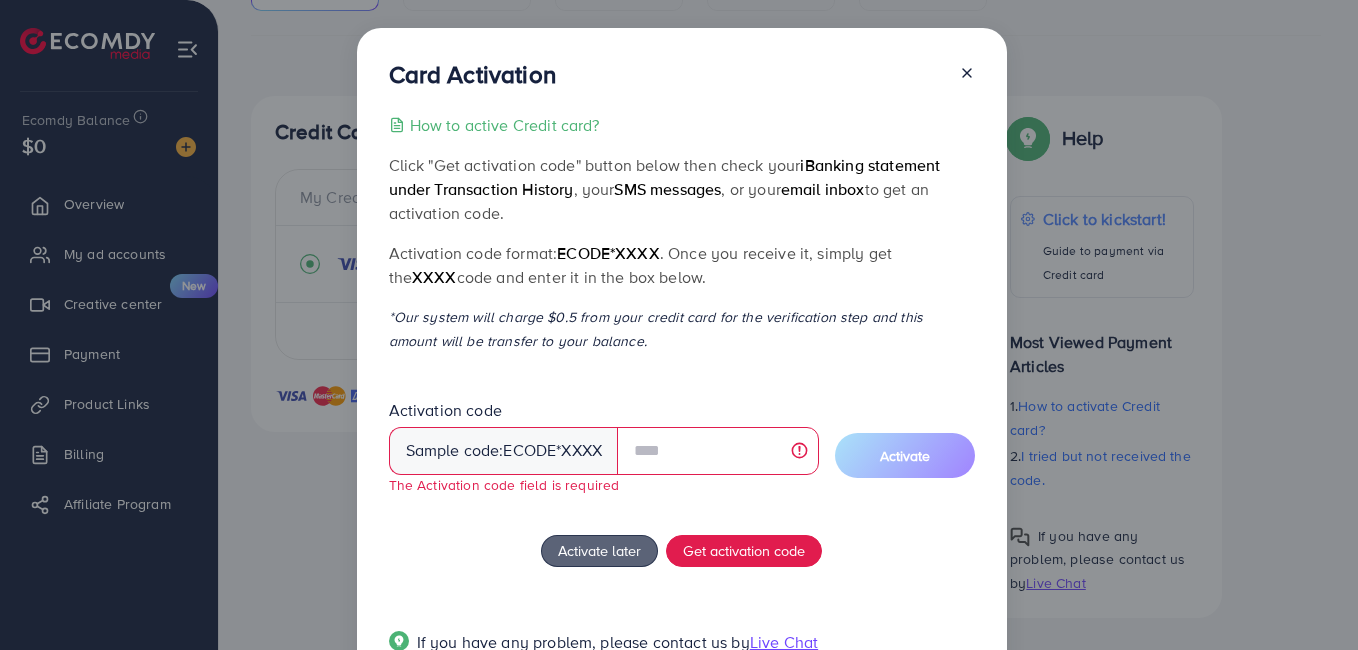 click on "Activation code Sample code: ecode *XXXX The Activation code field is required" at bounding box center [604, 456] 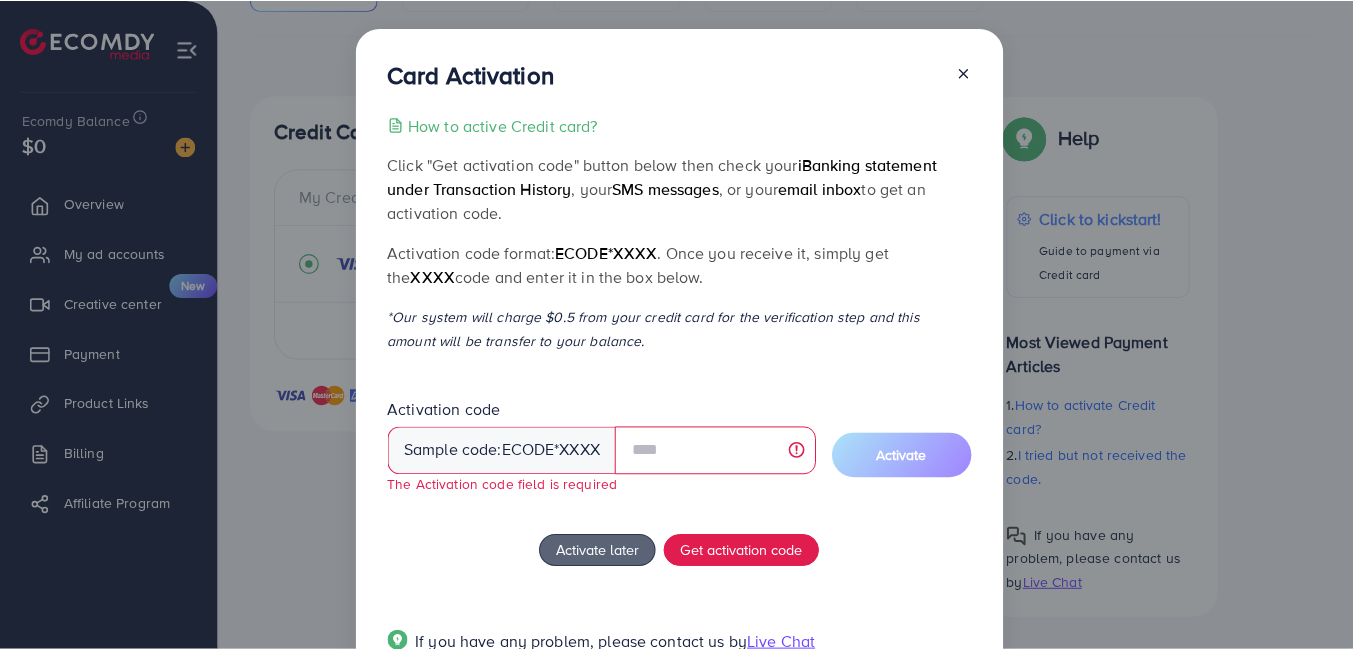 scroll, scrollTop: 88, scrollLeft: 0, axis: vertical 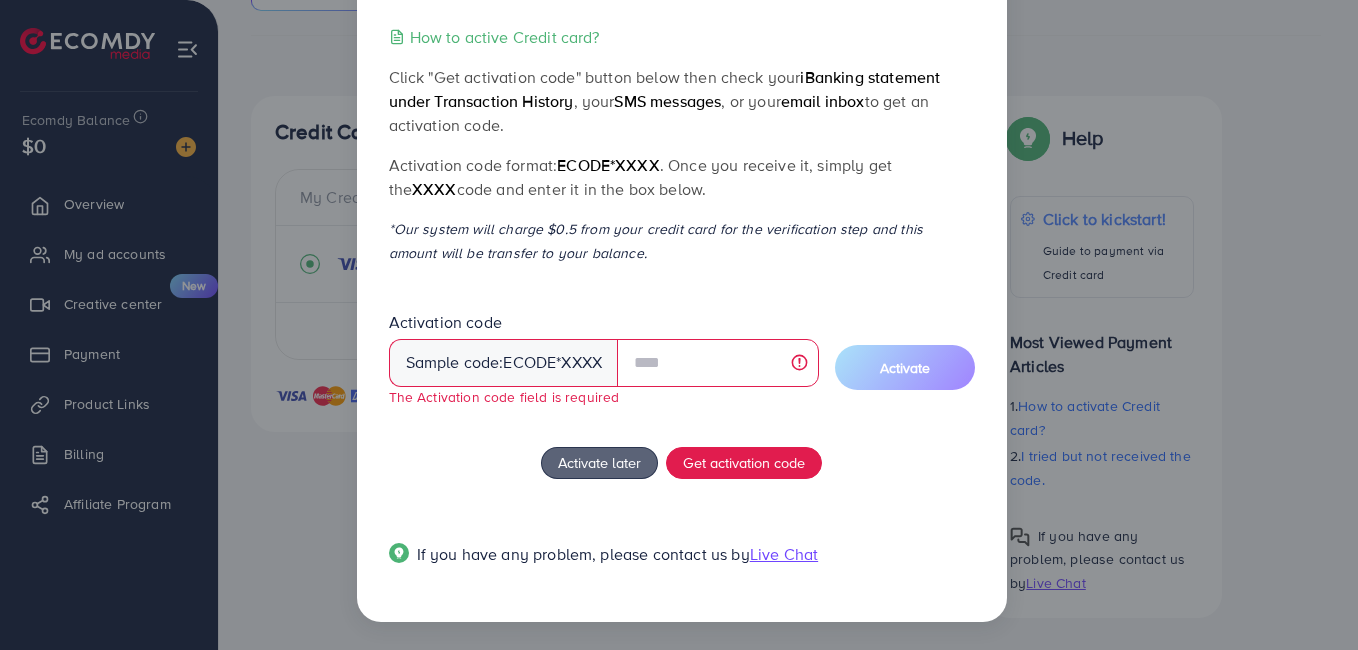 click on "Live Chat" at bounding box center [784, 554] 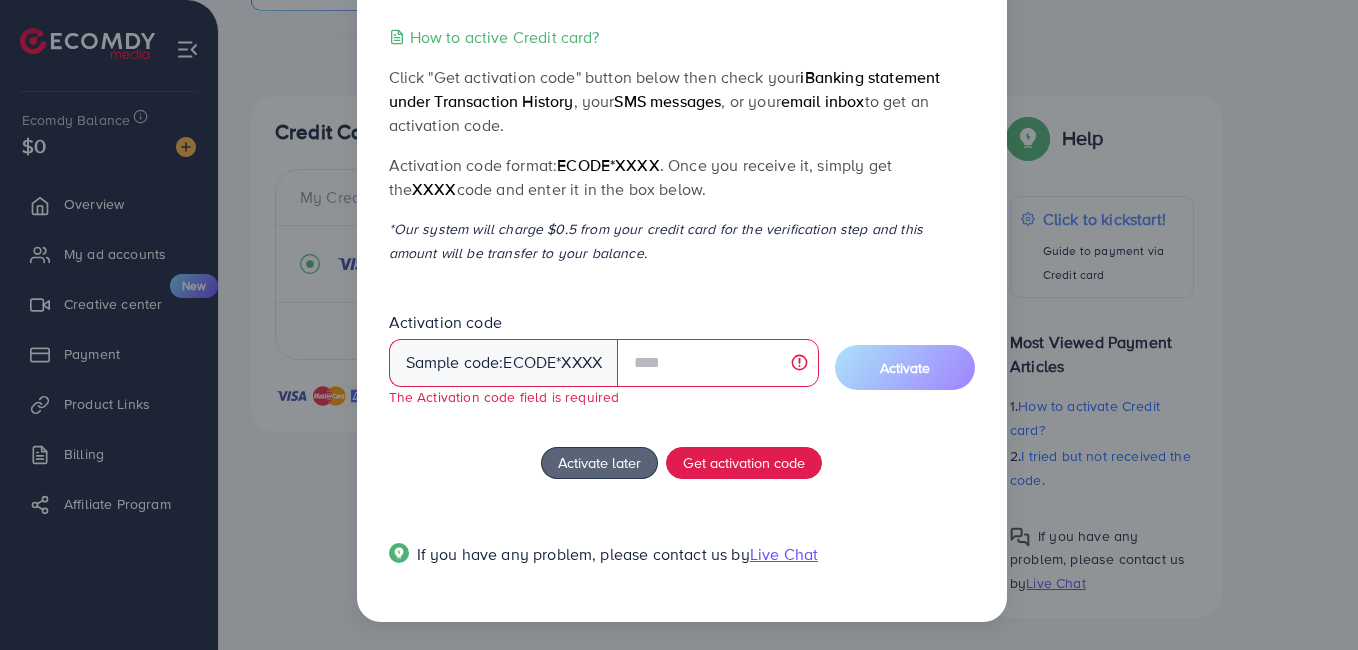 drag, startPoint x: 1097, startPoint y: 691, endPoint x: 1115, endPoint y: 693, distance: 18.110771 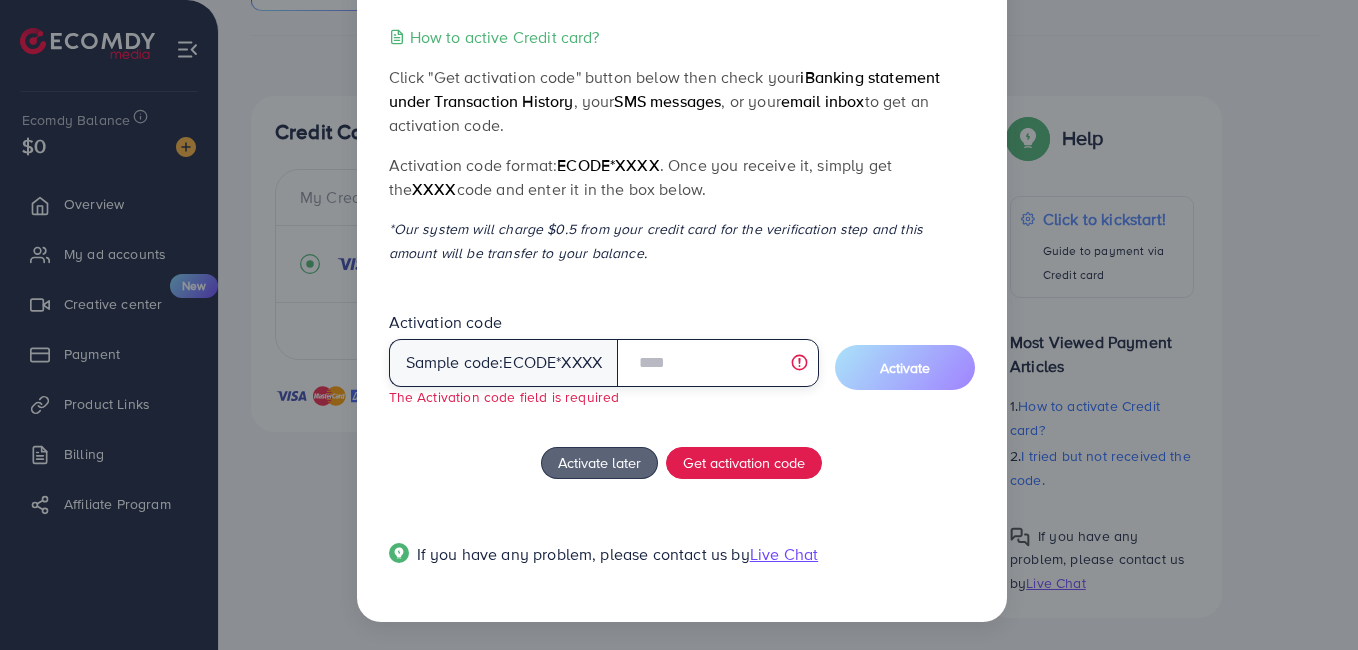 click at bounding box center [717, 363] 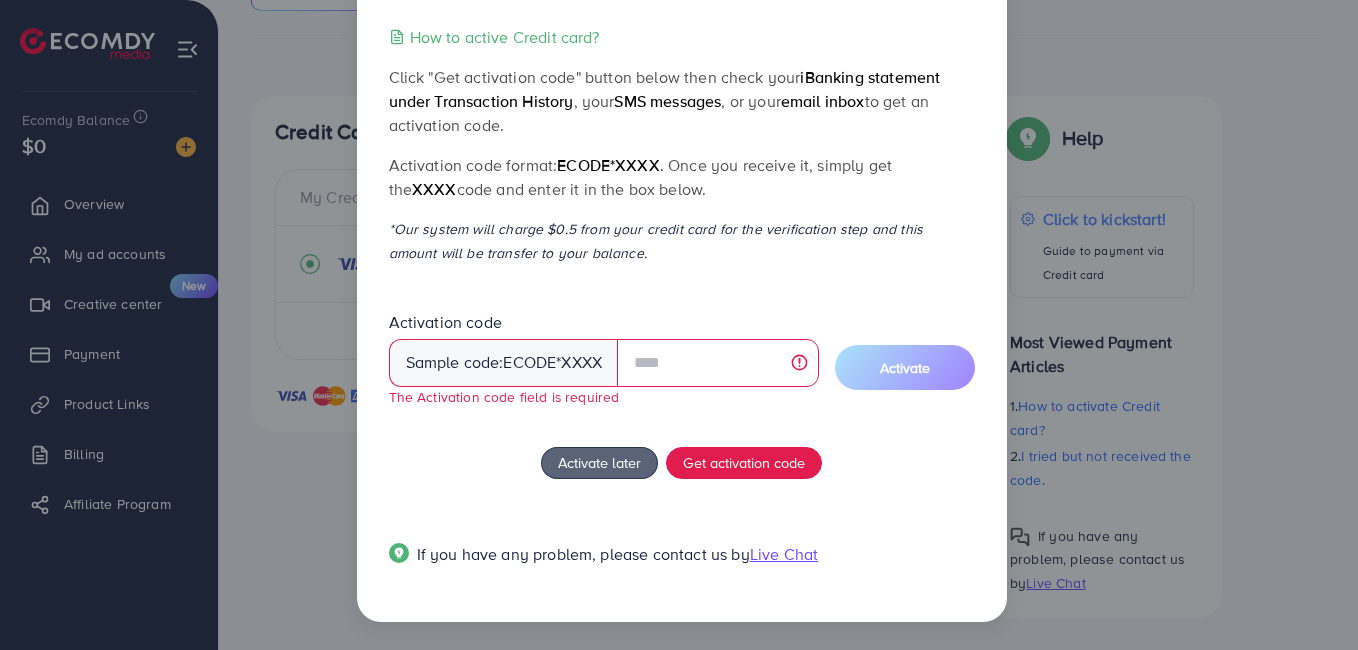 click on "Activation code Sample code: ecode *XXXX The Activation code field is required" at bounding box center (604, 368) 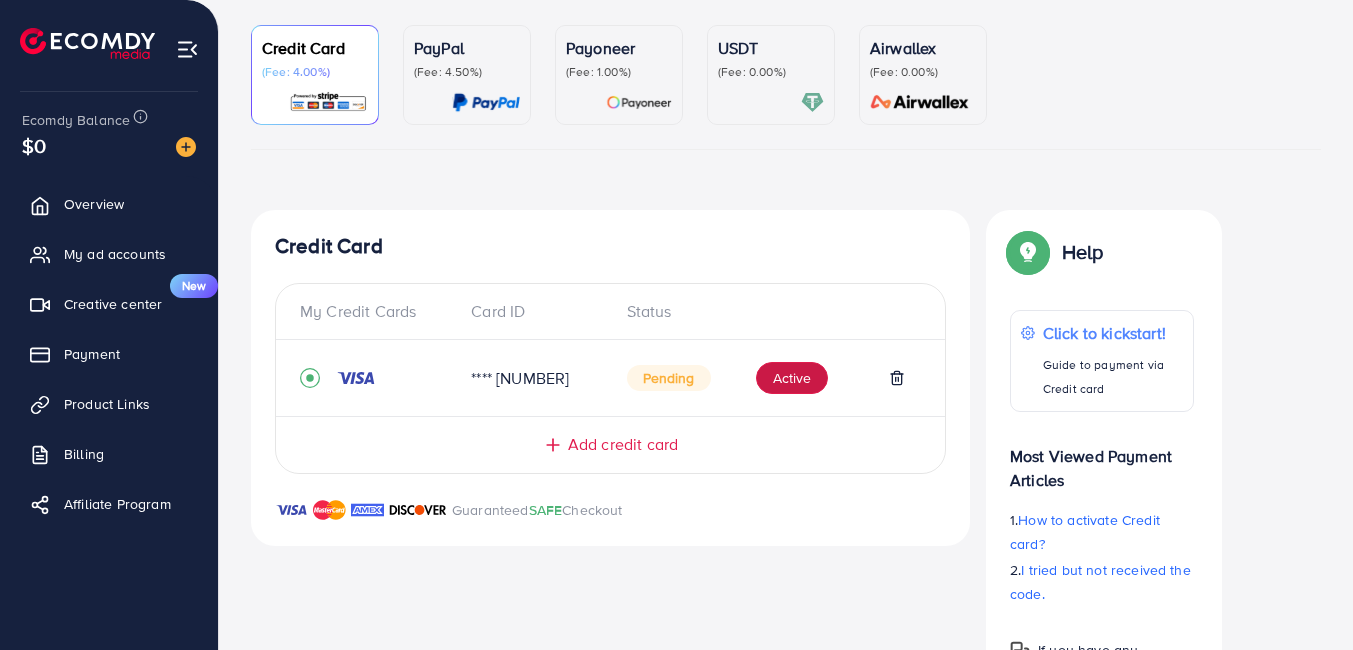 scroll, scrollTop: 0, scrollLeft: 0, axis: both 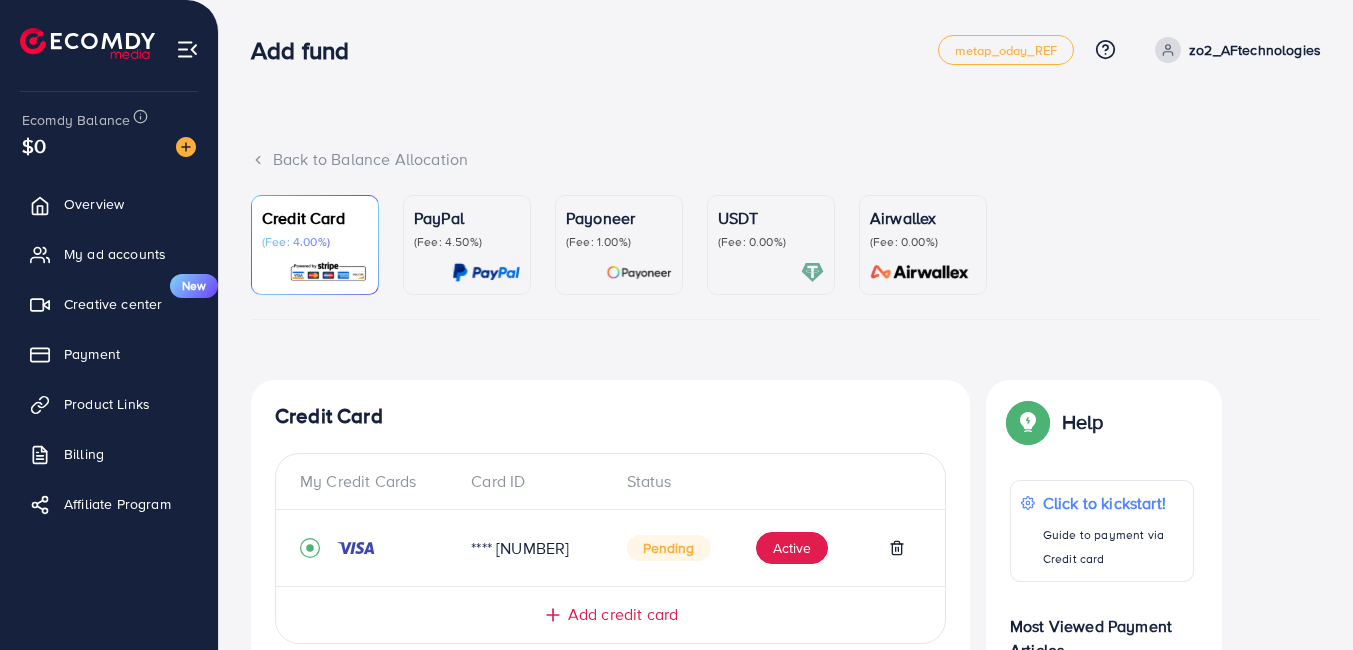 click 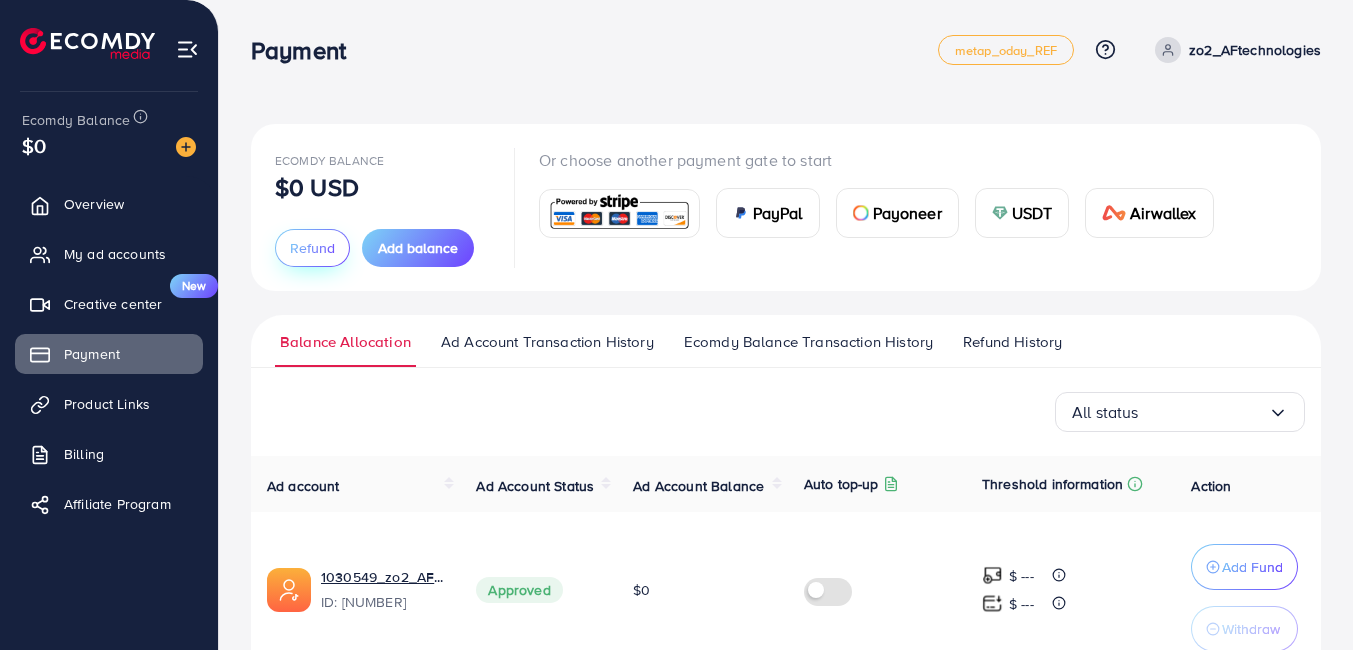 click on "Refund" at bounding box center (312, 248) 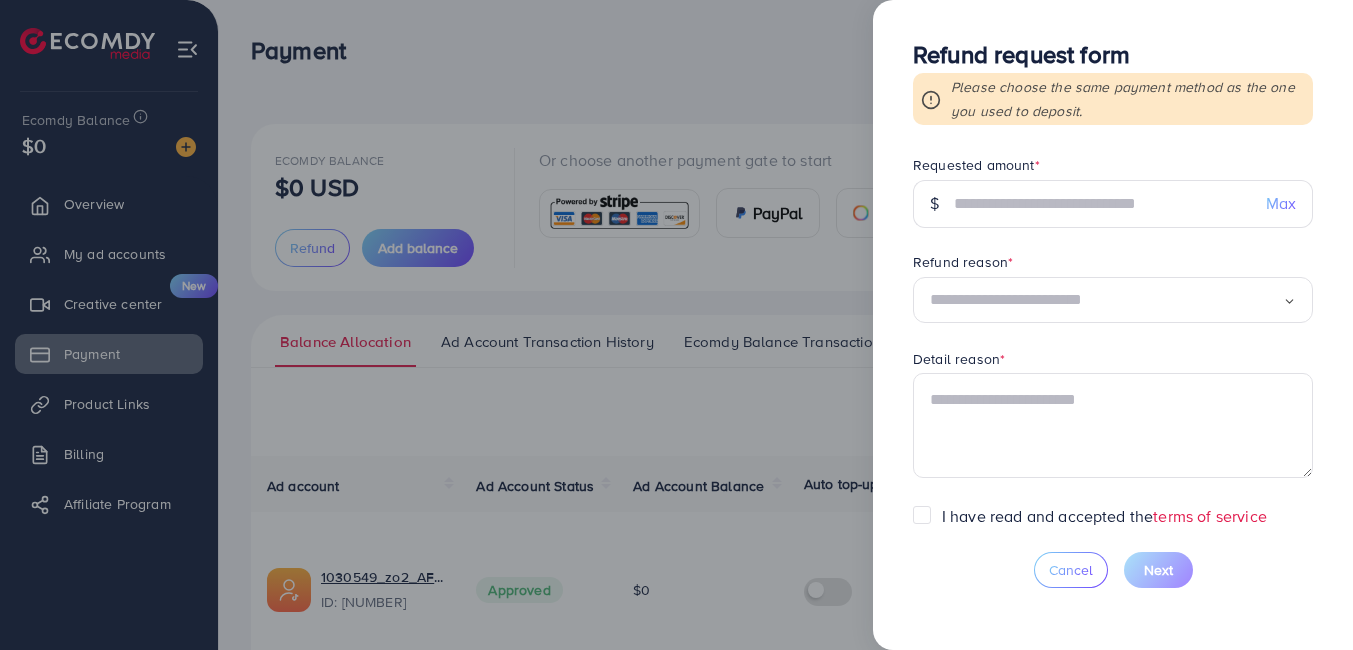 drag, startPoint x: 753, startPoint y: 90, endPoint x: 708, endPoint y: 99, distance: 45.891174 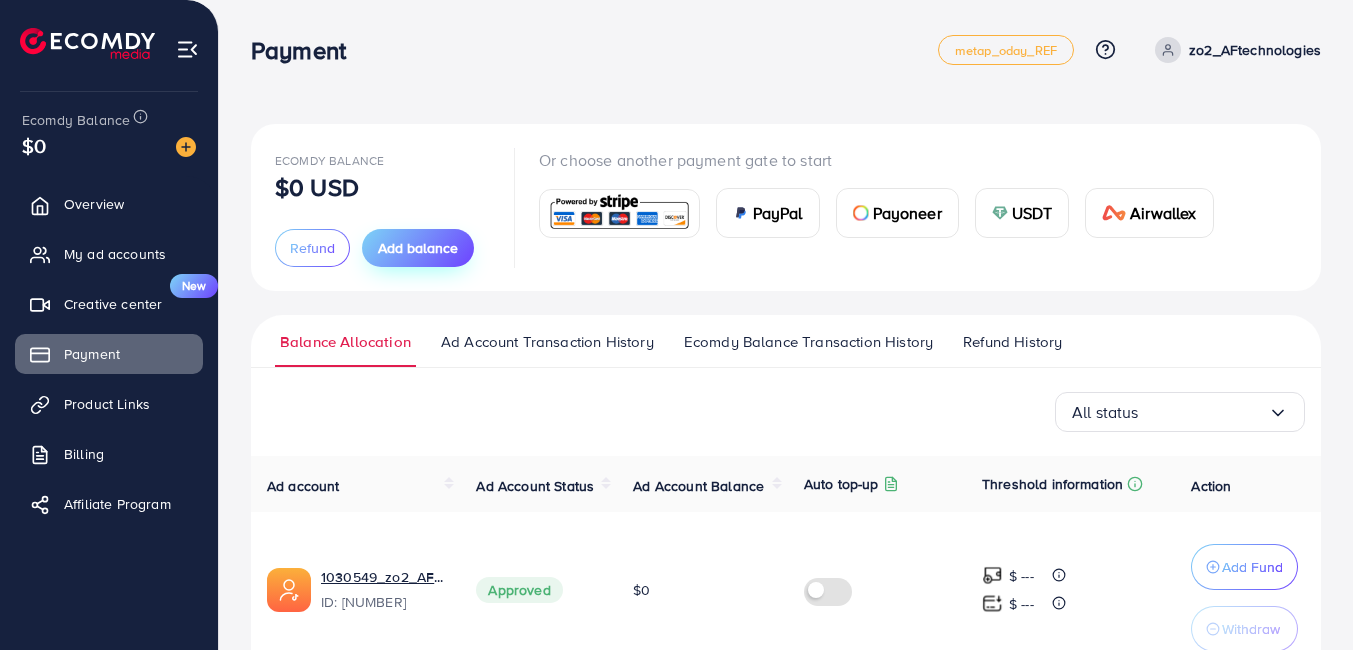 click on "Add balance" at bounding box center [418, 248] 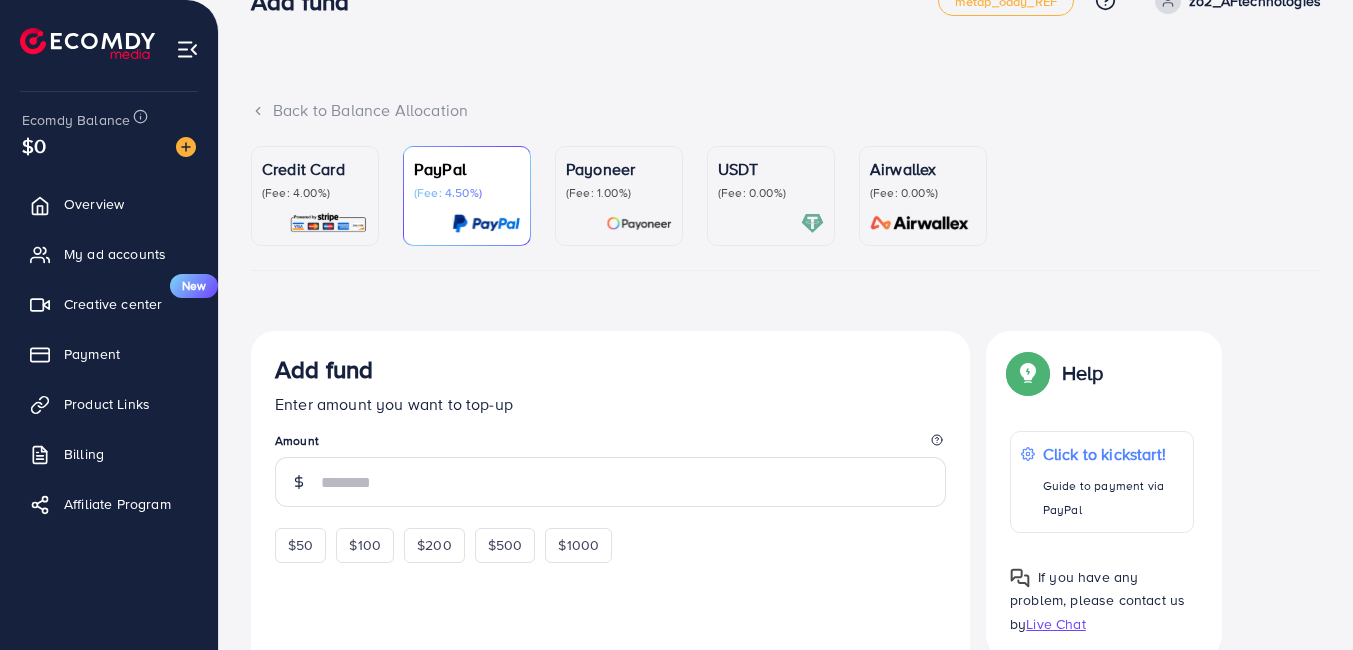 scroll, scrollTop: 0, scrollLeft: 0, axis: both 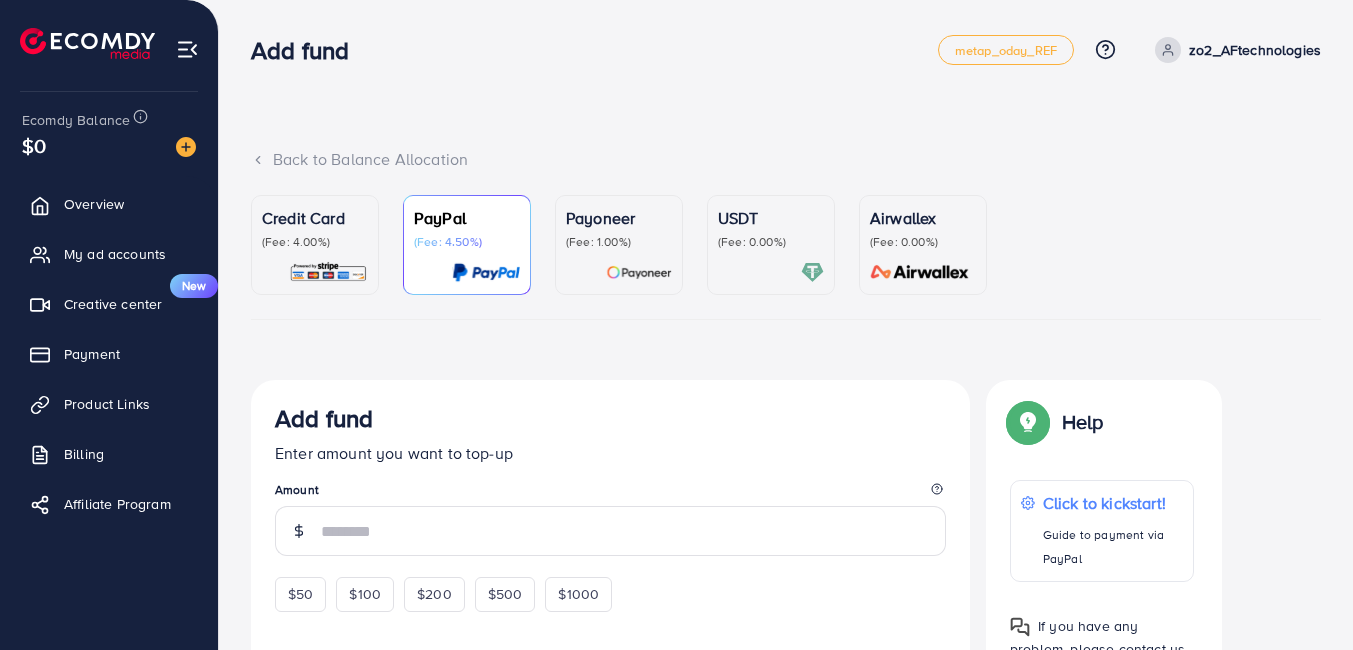 click on "(Fee: 4.00%)" at bounding box center [315, 242] 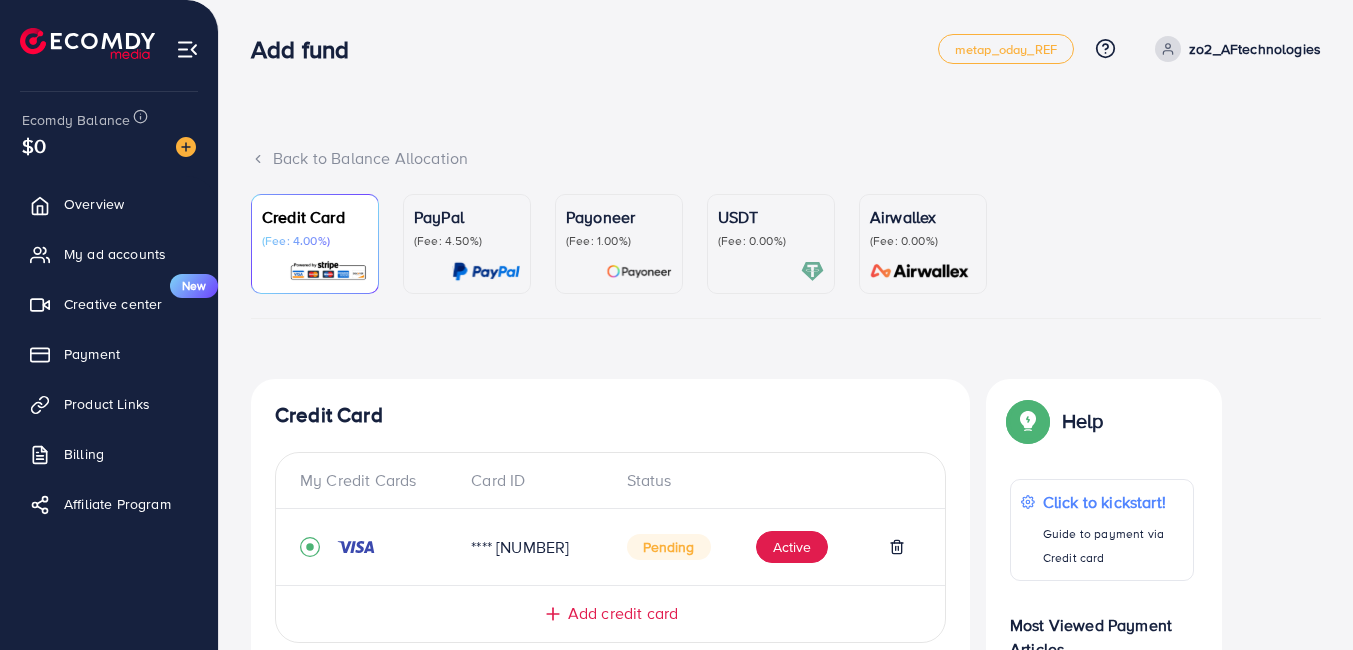 scroll, scrollTop: 0, scrollLeft: 0, axis: both 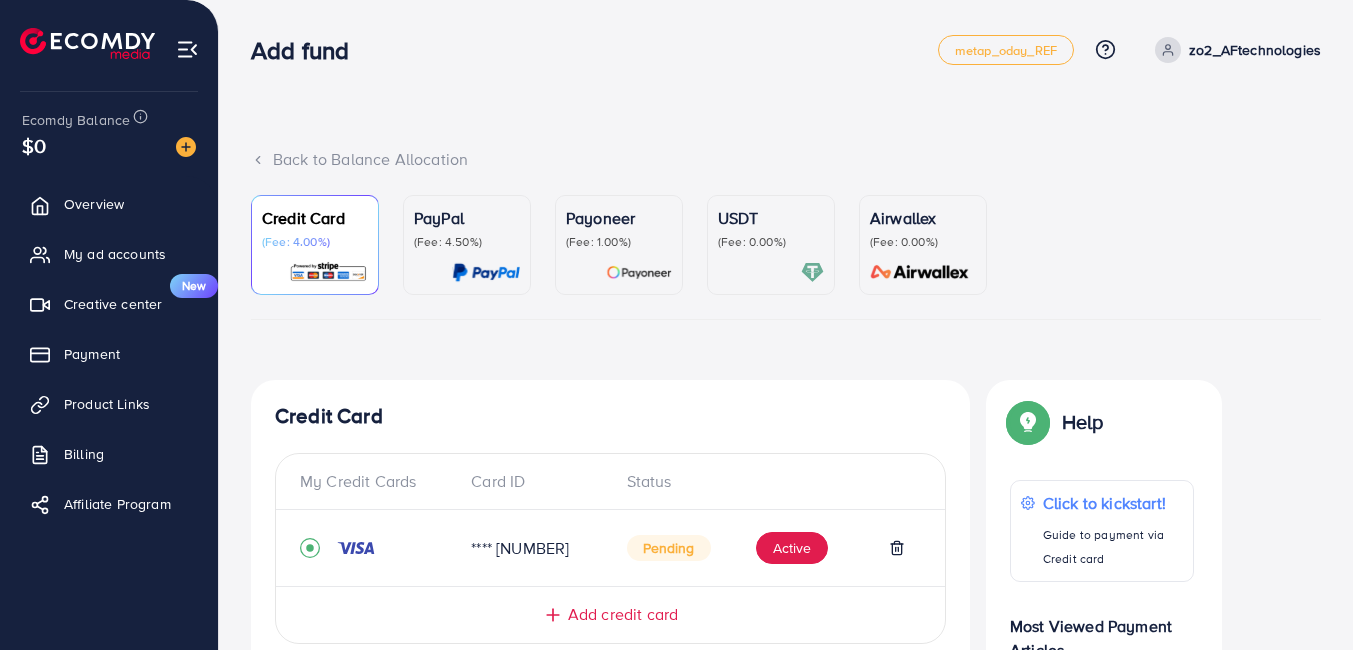 click 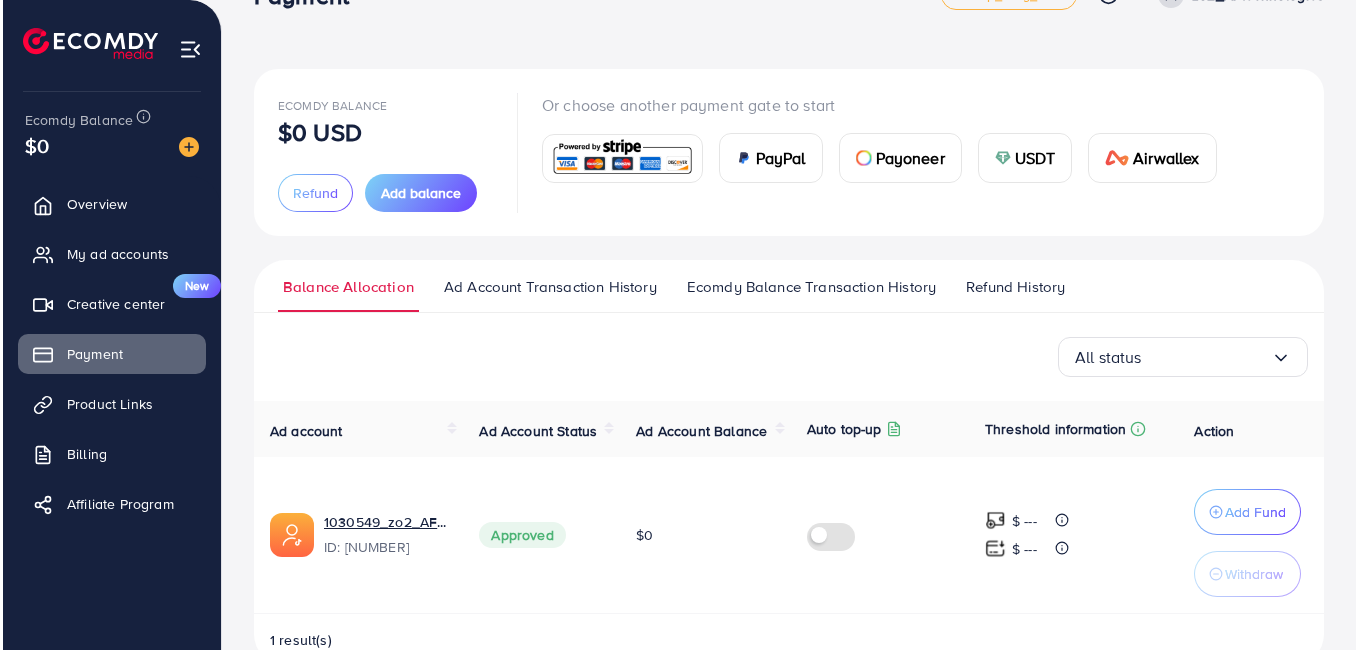 scroll, scrollTop: 103, scrollLeft: 0, axis: vertical 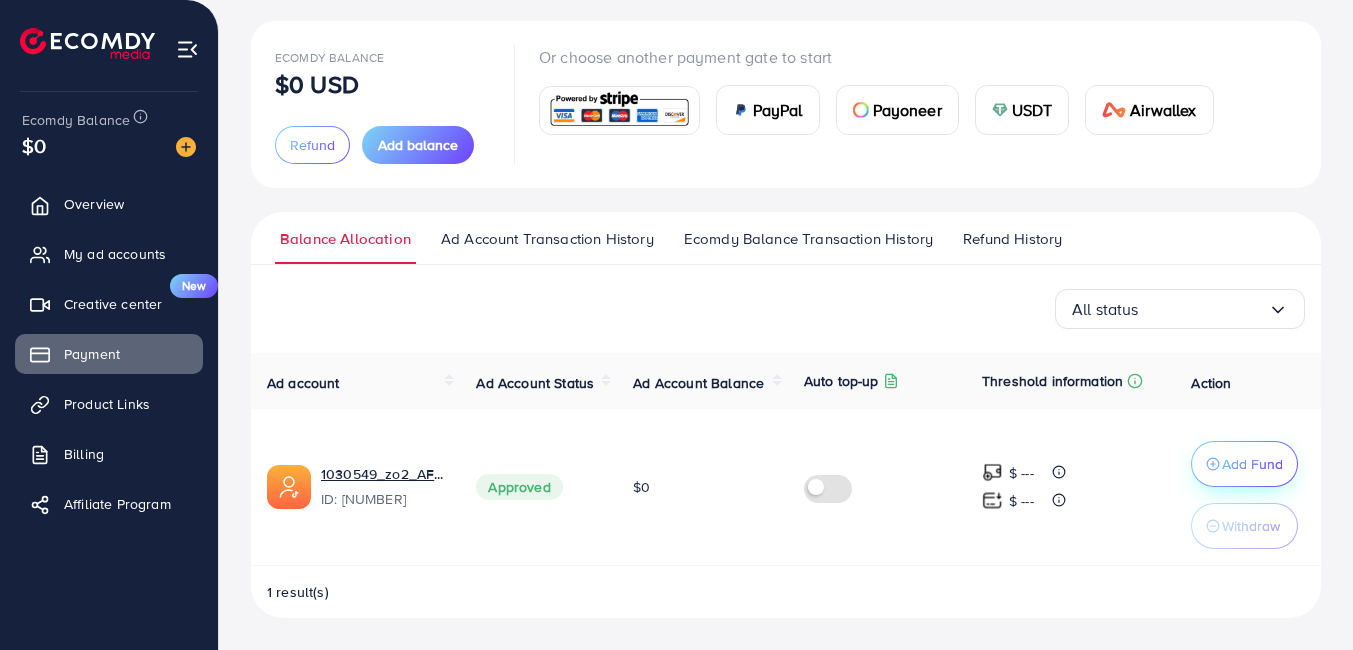 click on "Add Fund" at bounding box center (1244, 464) 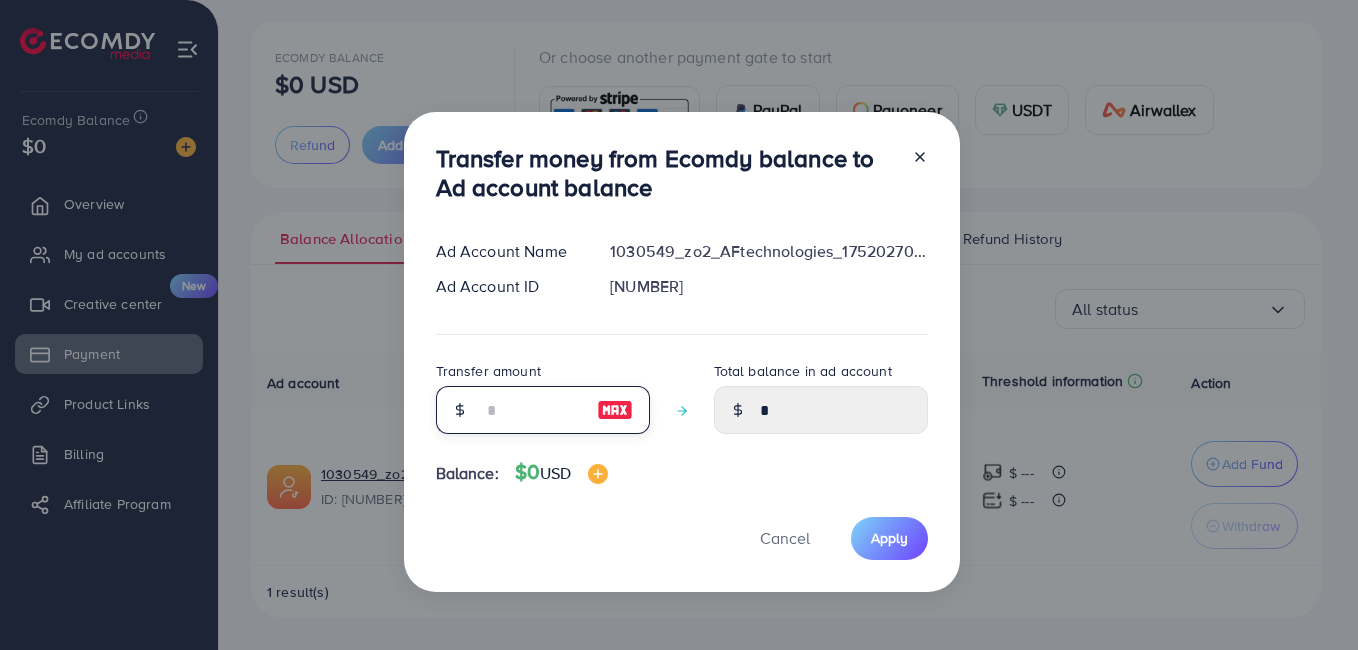 click at bounding box center [532, 410] 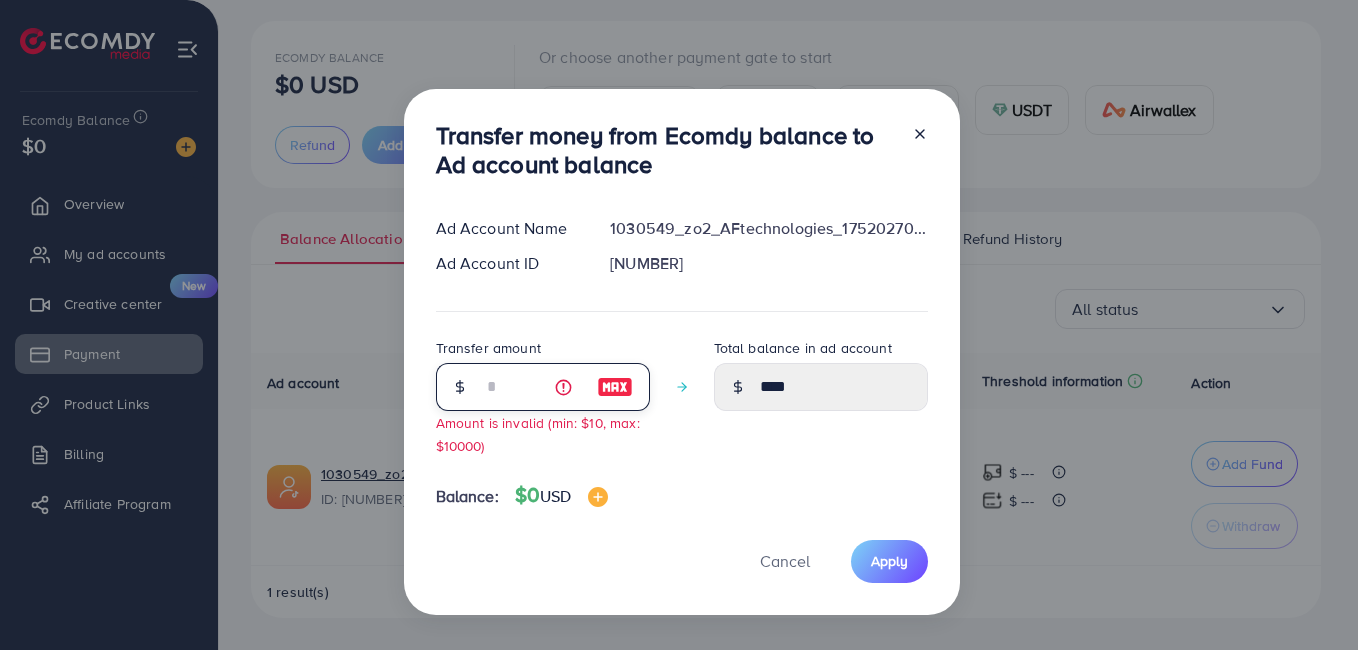 type on "*" 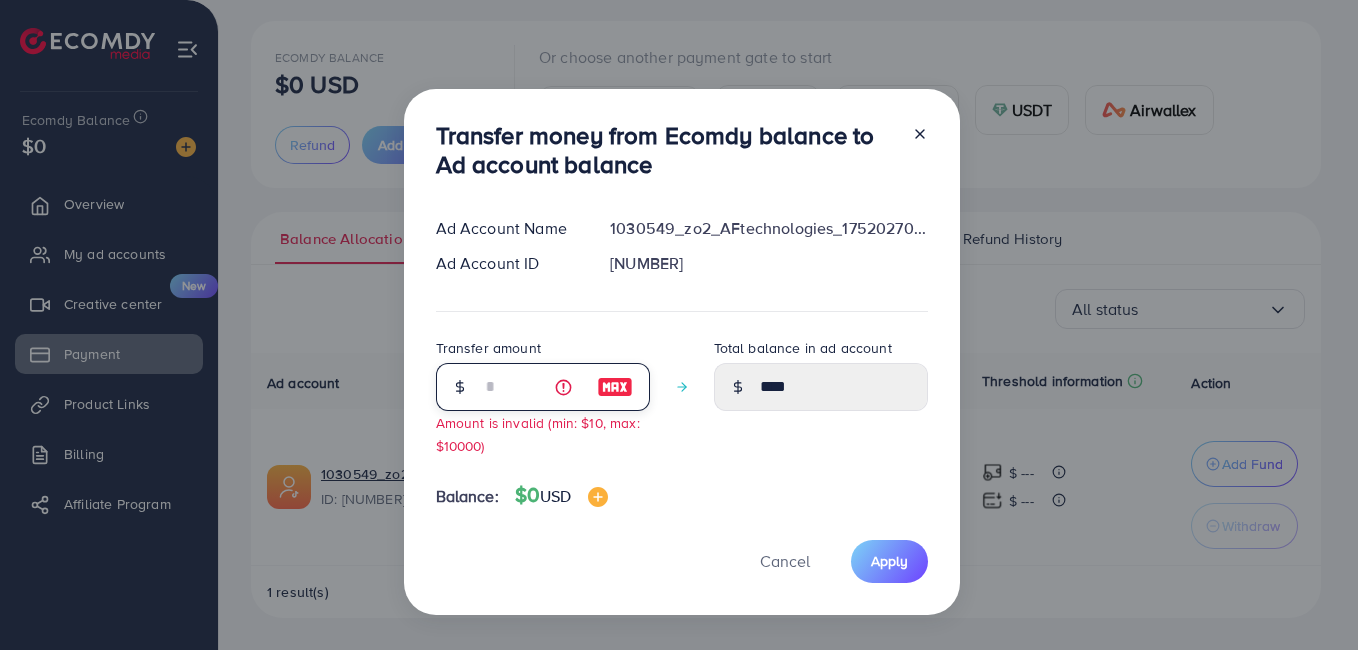 type on "*" 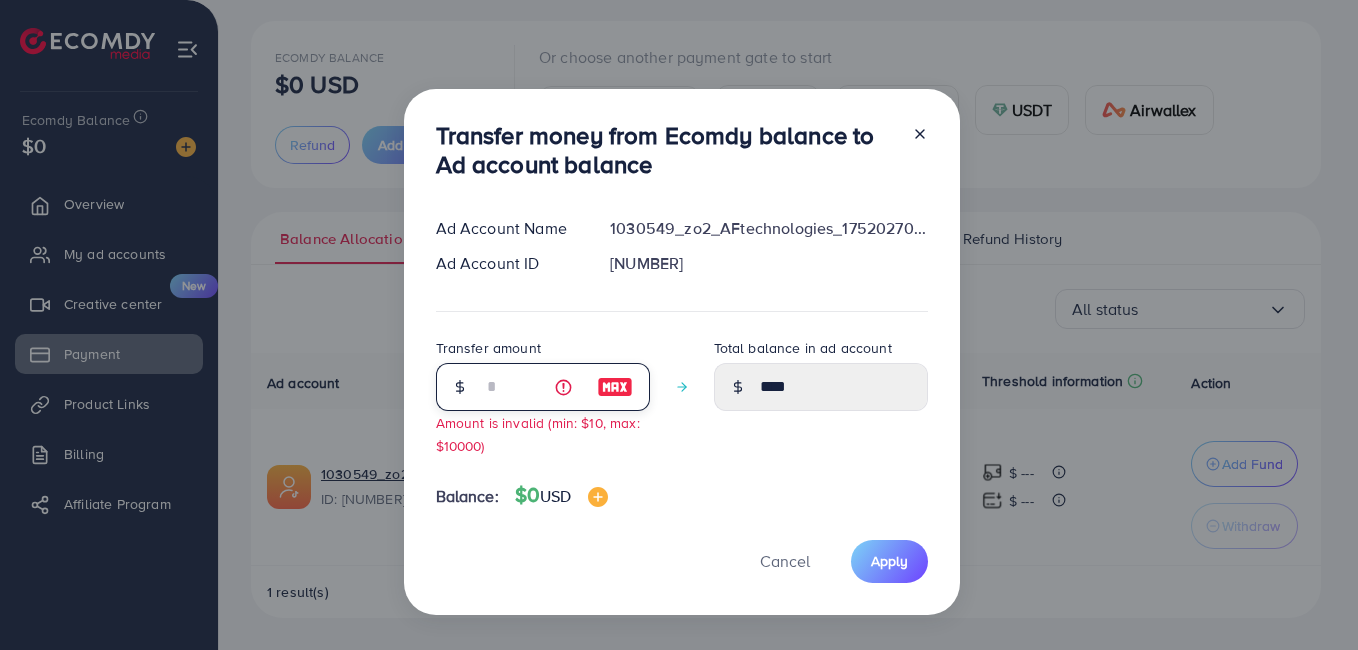 type on "*" 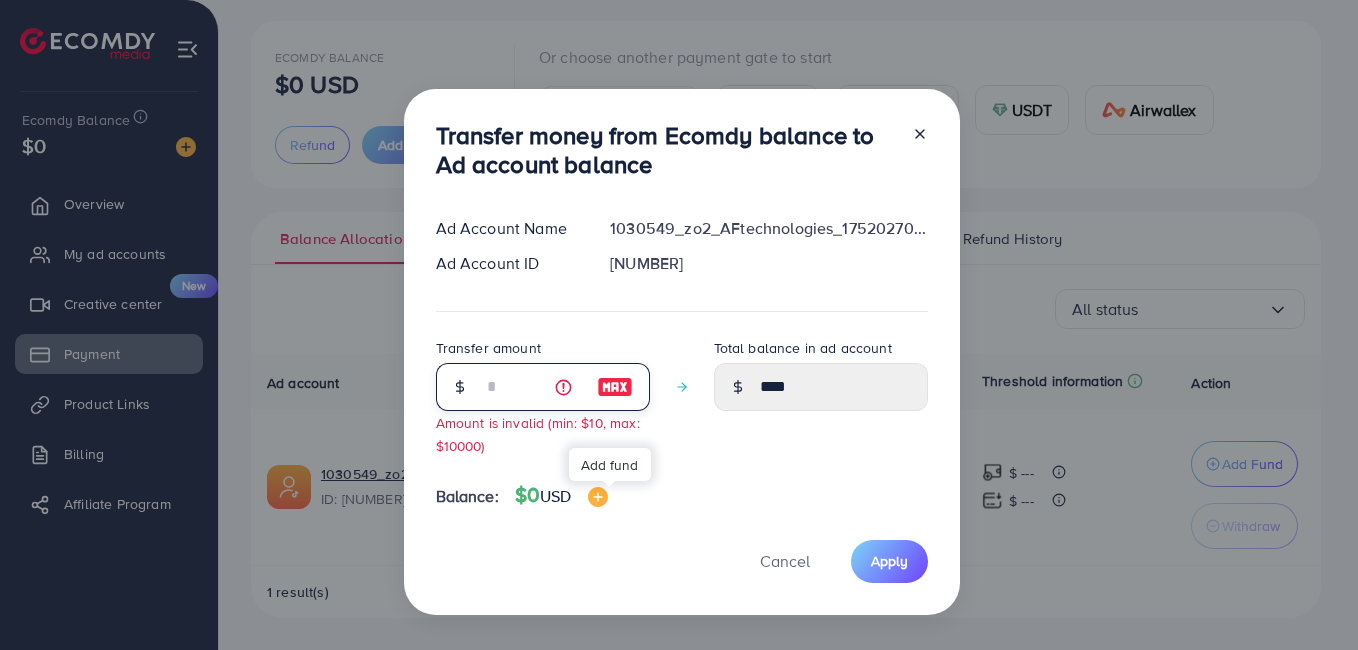 type on "**" 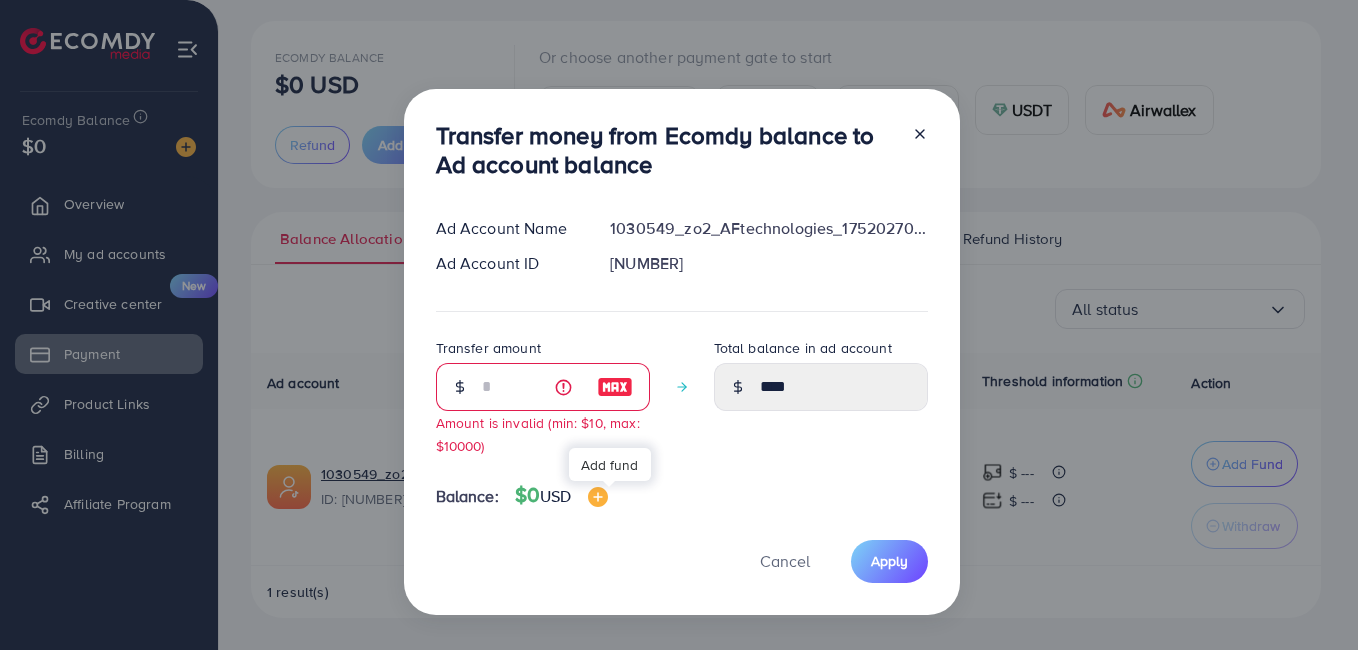 click at bounding box center [598, 497] 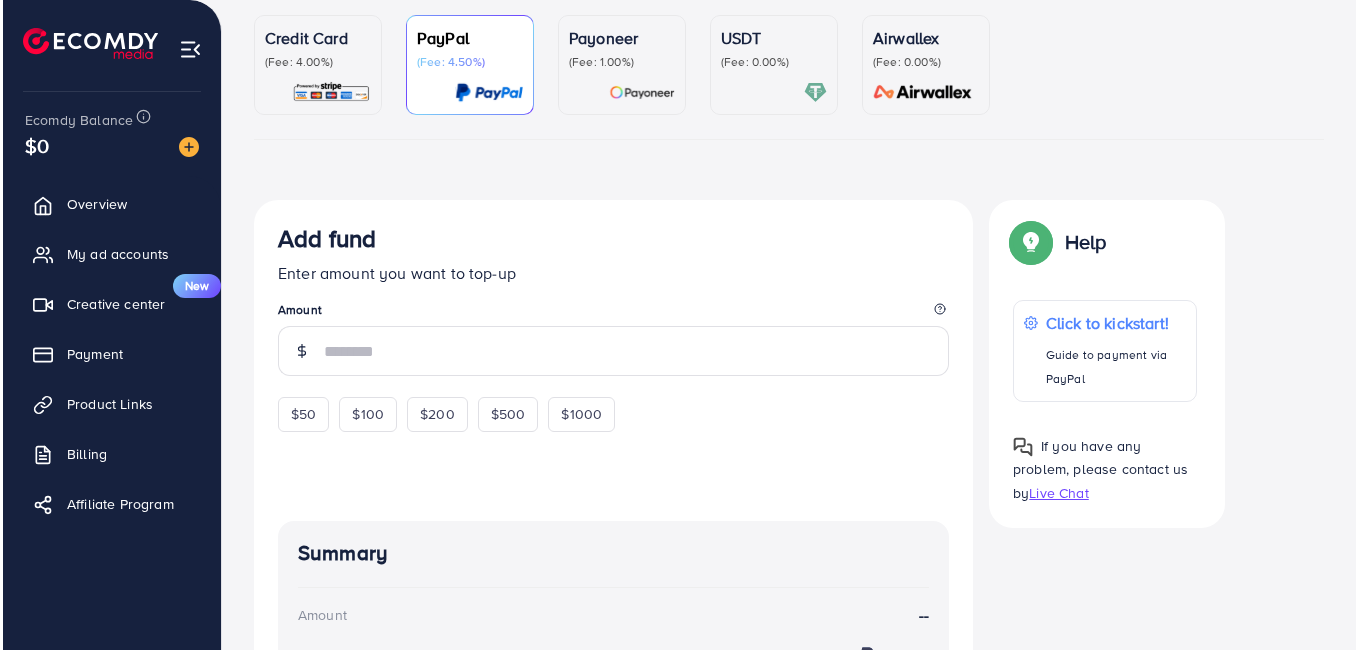 scroll, scrollTop: 200, scrollLeft: 0, axis: vertical 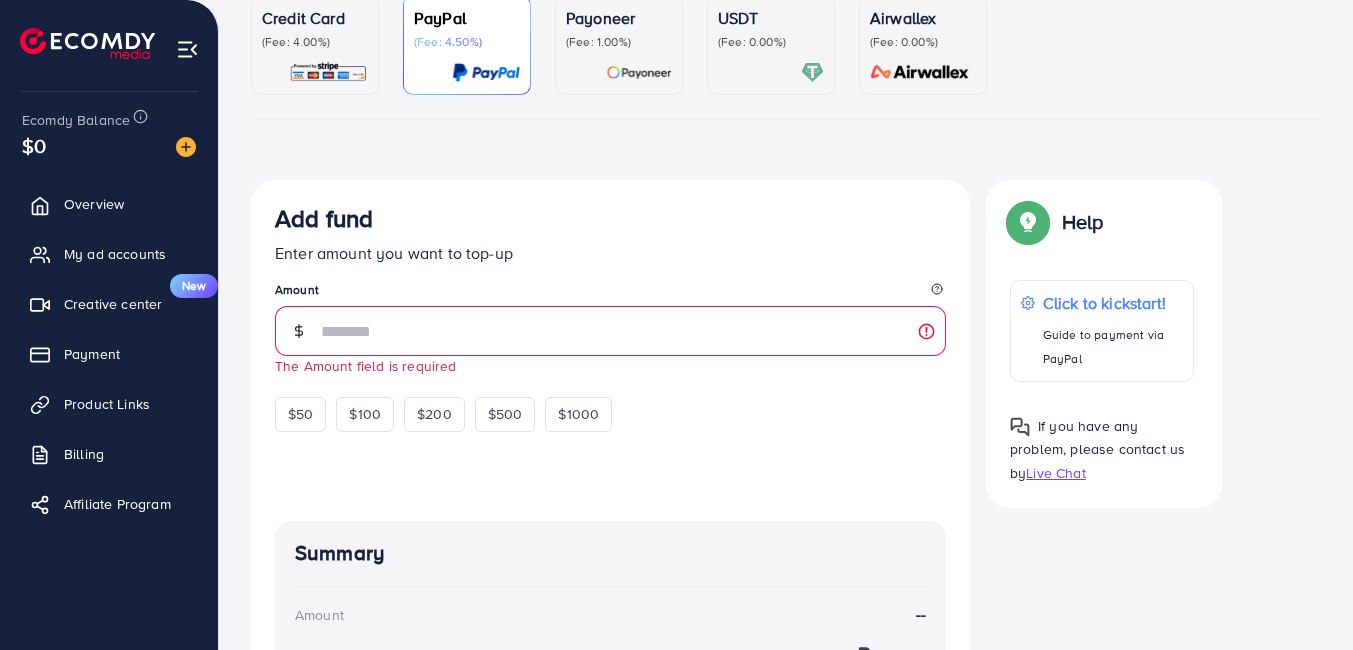 click on "(Fee: 4.00%)" at bounding box center [315, 42] 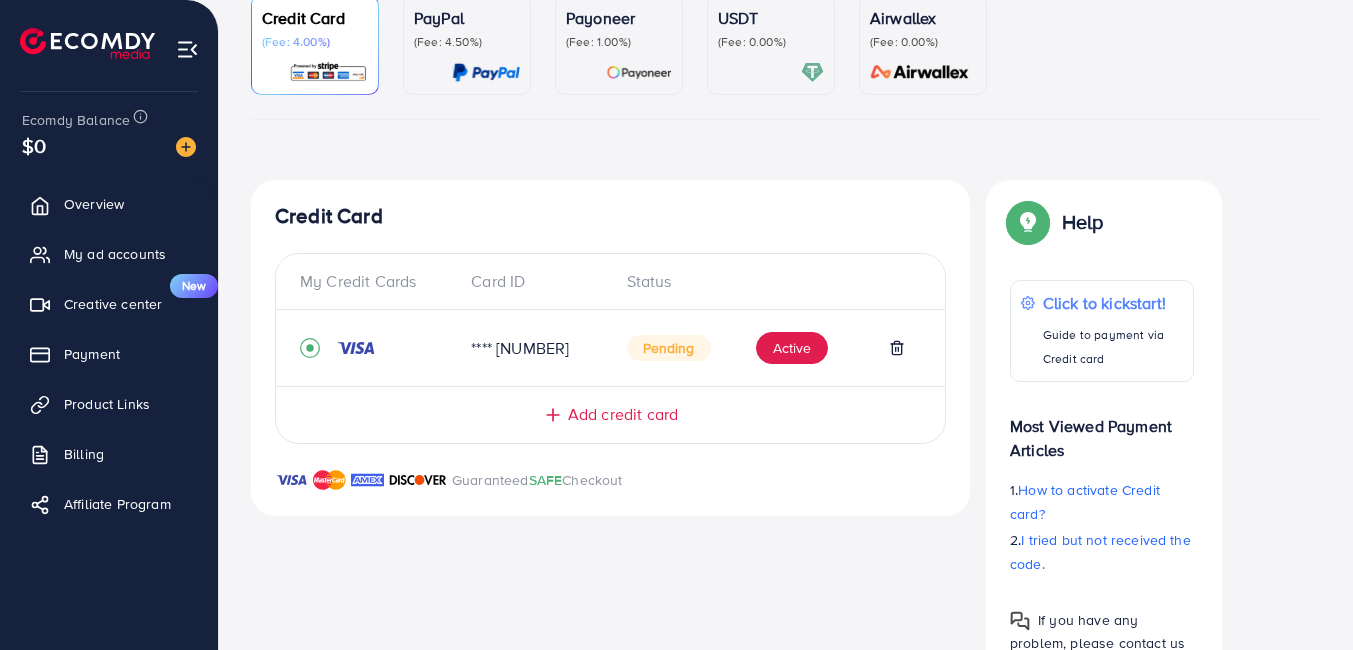 click on "Credit Card My Credit Cards Card ID Status **** [NUMBER] Pending Active Add credit card Guaranteed SAFE Checkout Email Card Number Expired CVC Name on card Add card If you have any problem, please contact us by Live Chat" at bounding box center [610, 441] 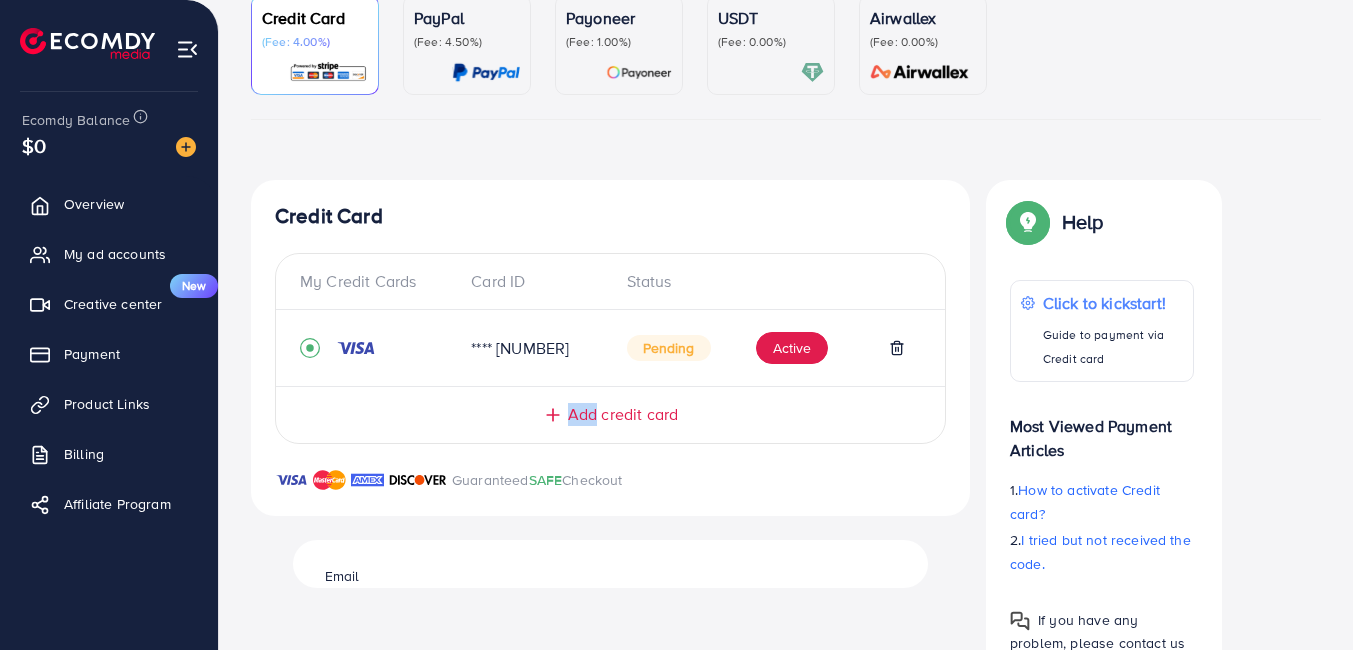 click on "Add credit card" at bounding box center [610, 414] 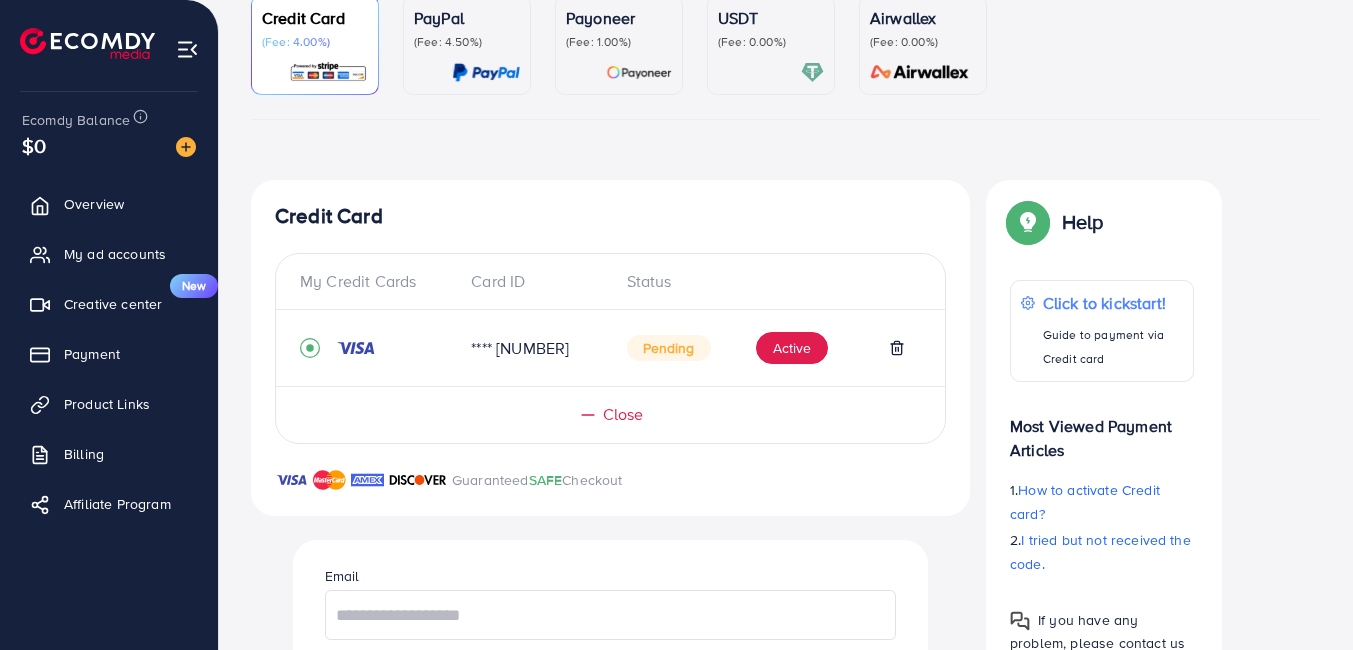 click on "Close" at bounding box center [610, 414] 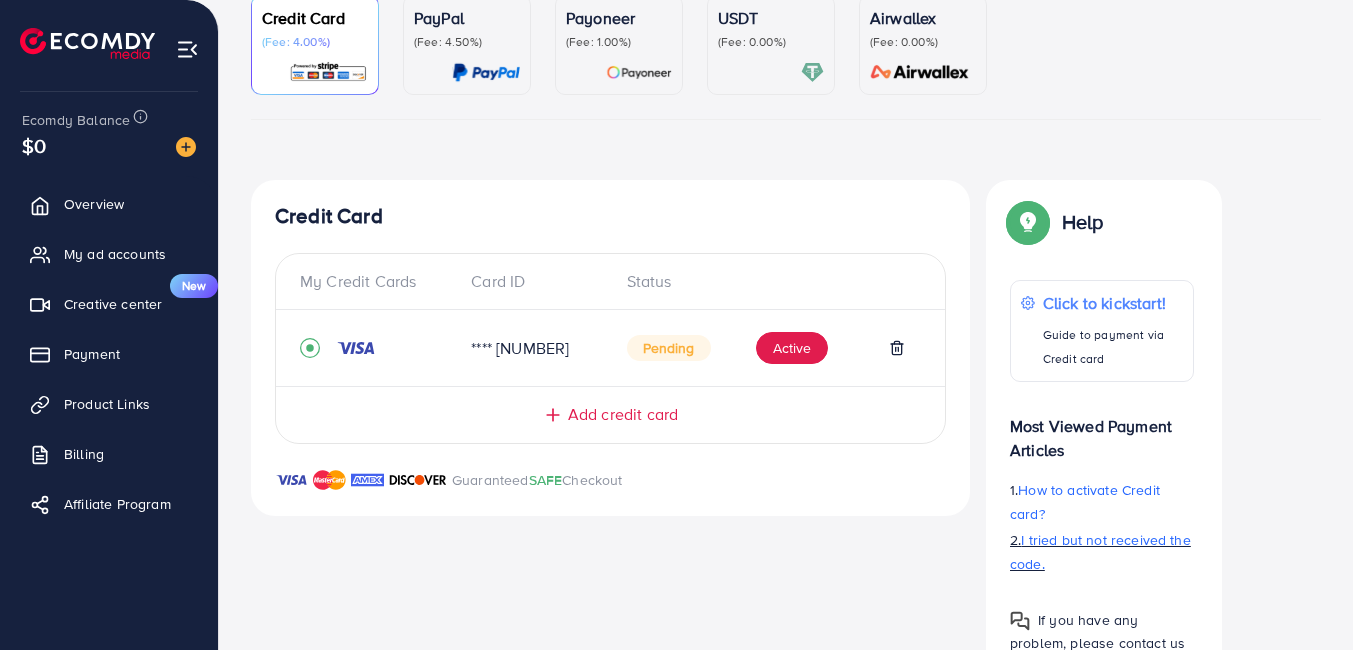 click on "2.  I tried but not received the code." at bounding box center [1102, 552] 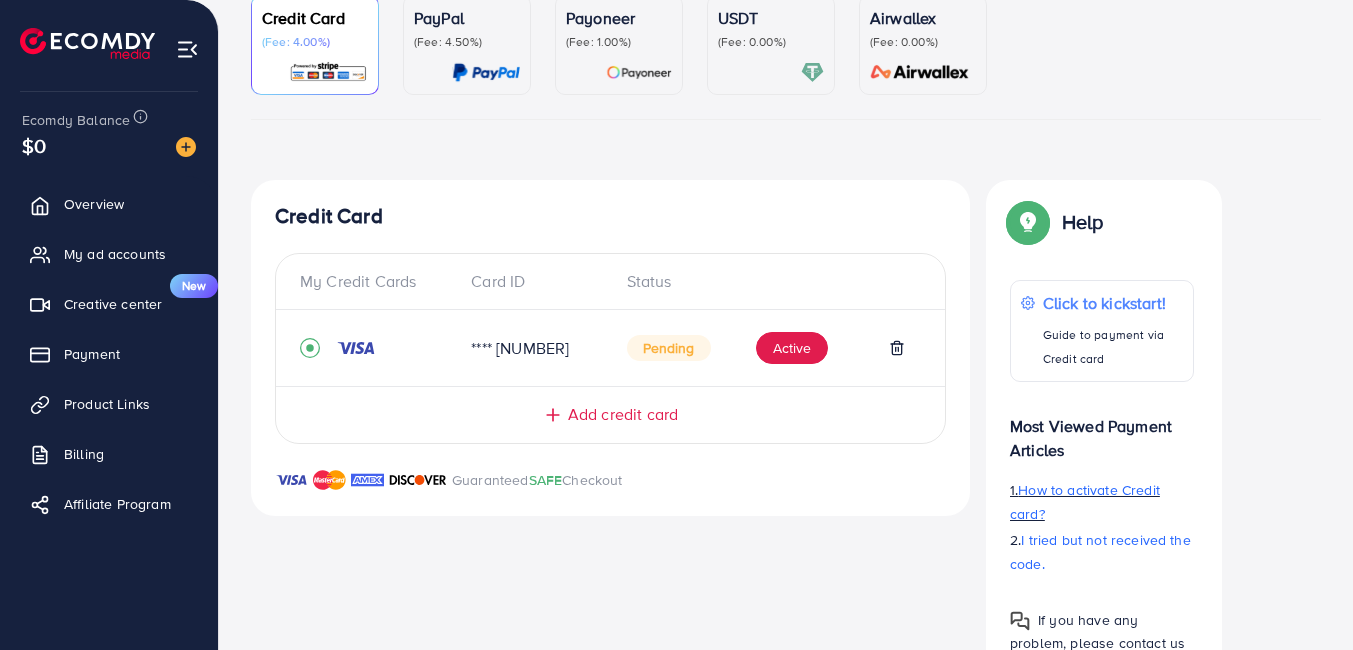 click on "How to activate Credit card?" at bounding box center [1085, 502] 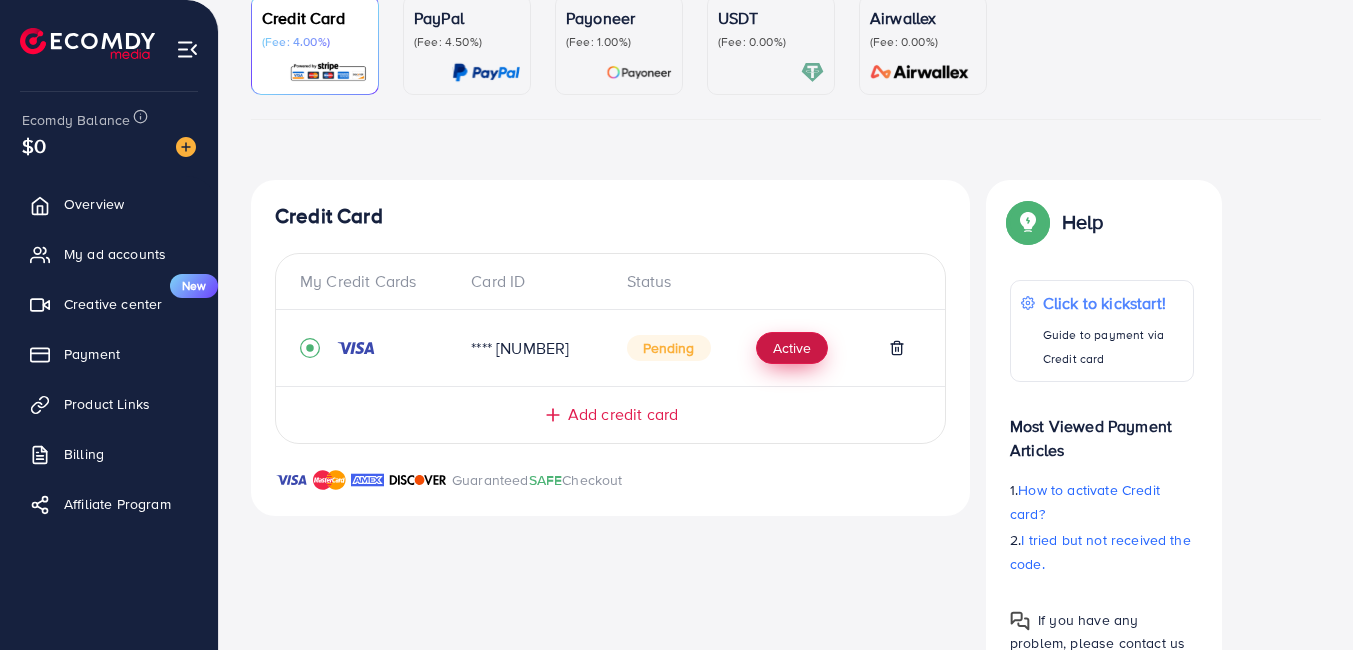 click on "Active" at bounding box center (792, 348) 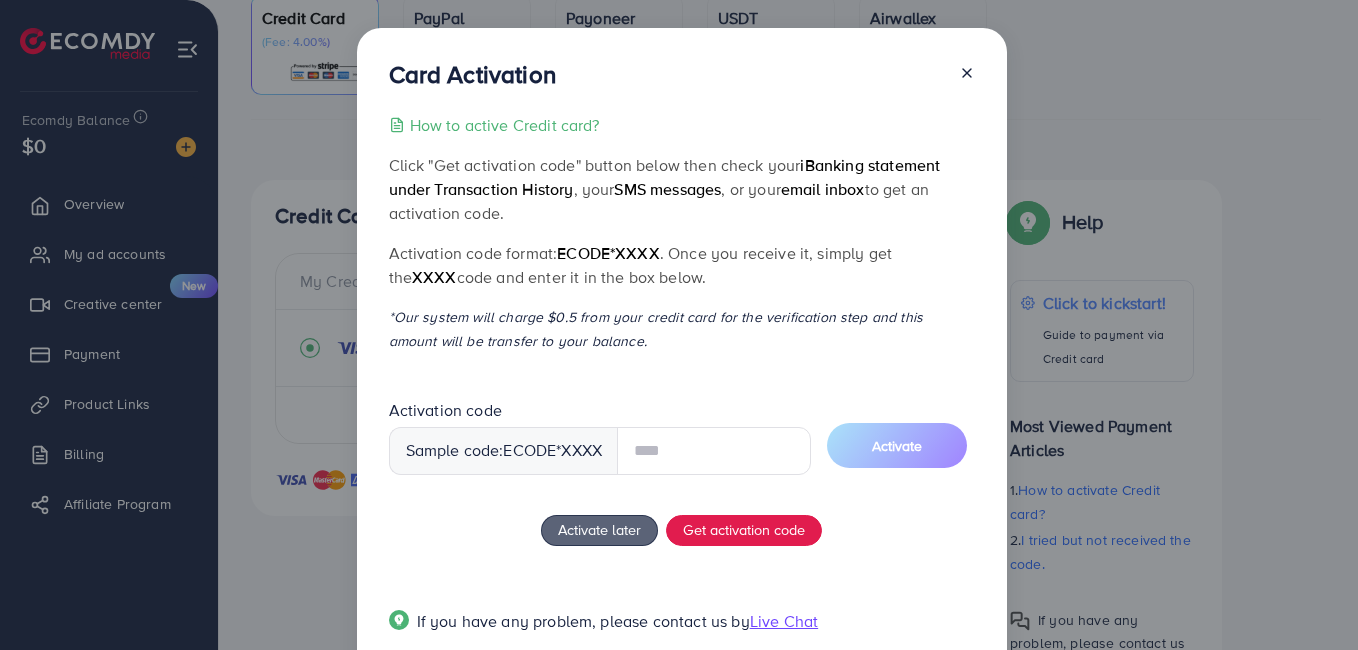 click at bounding box center (714, 451) 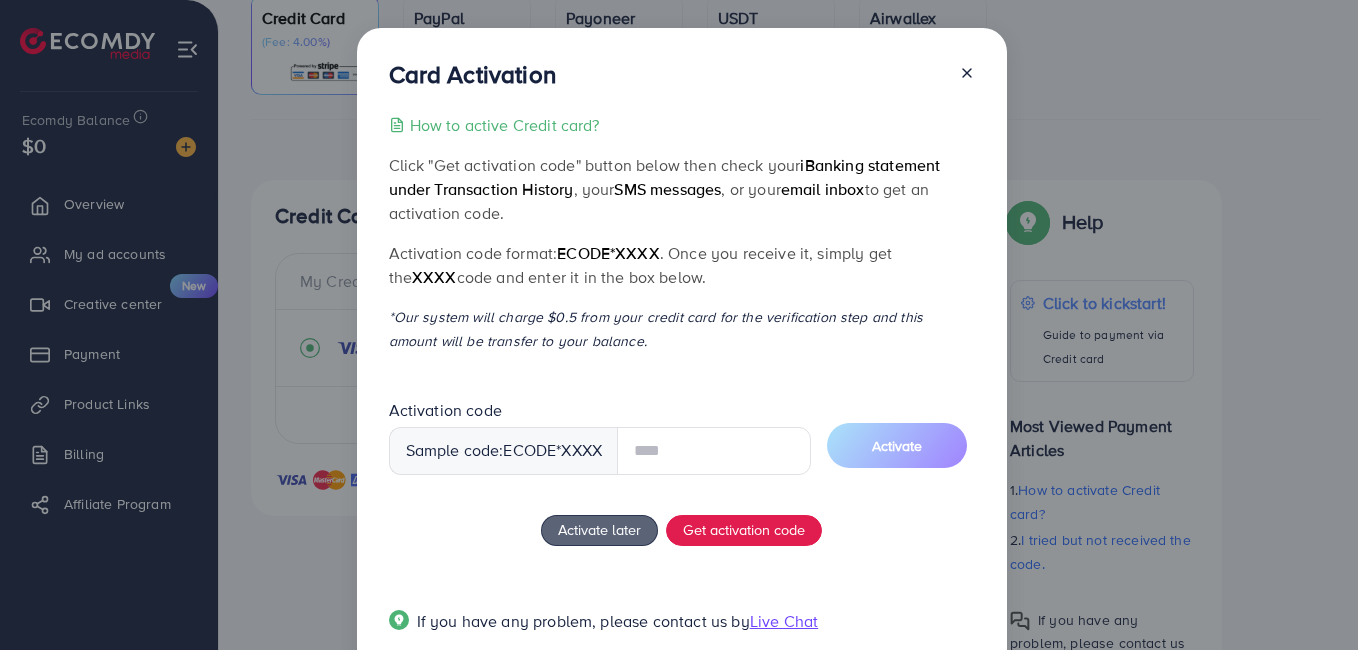 type on "*" 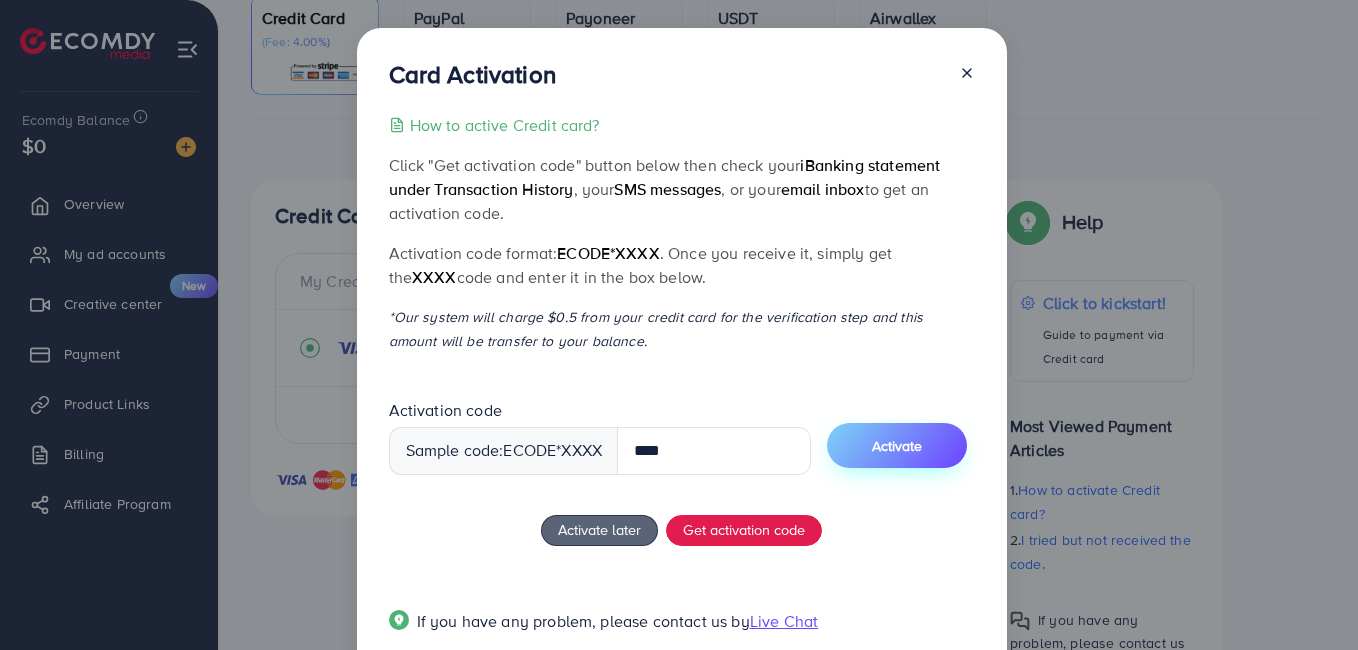 type on "****" 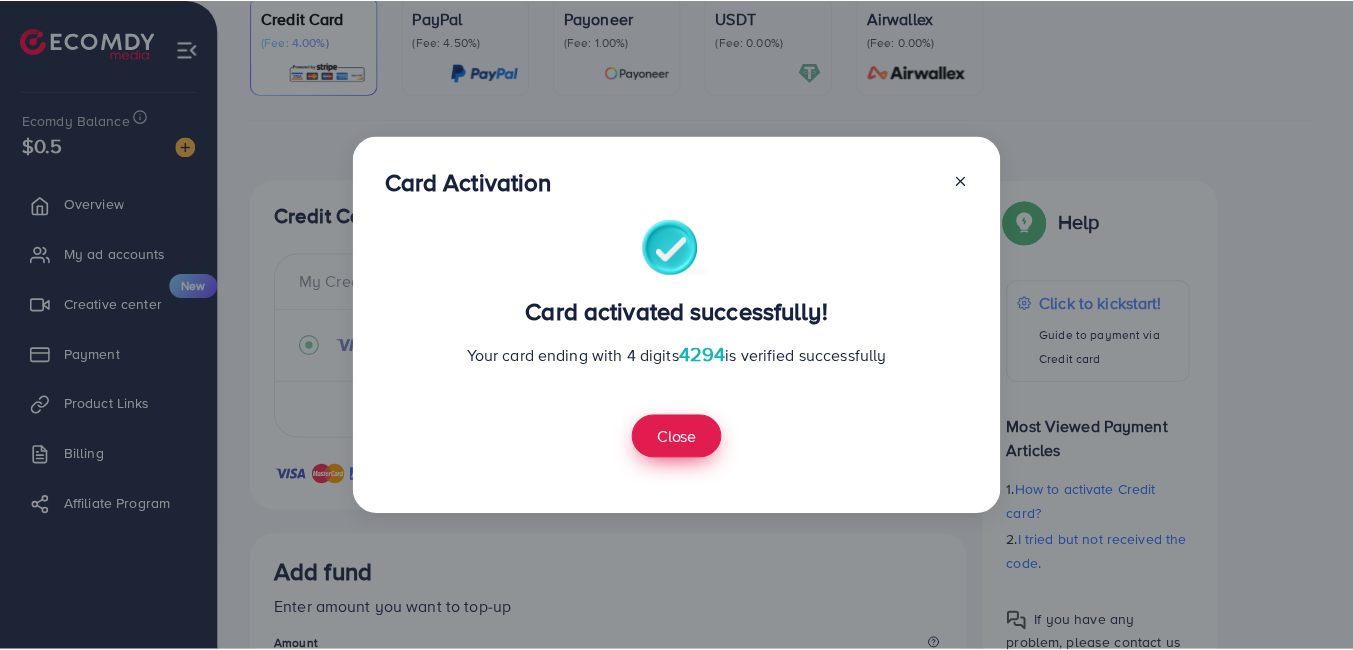 scroll, scrollTop: 560, scrollLeft: 0, axis: vertical 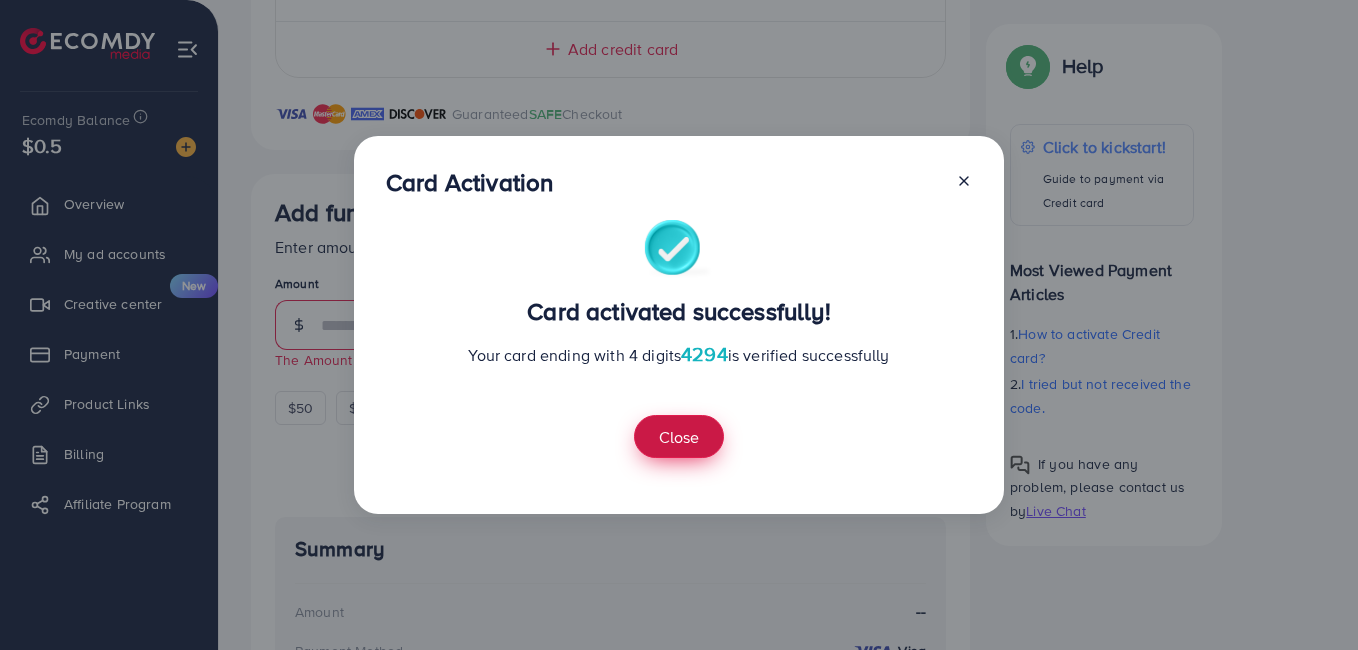 click on "Close" at bounding box center [679, 436] 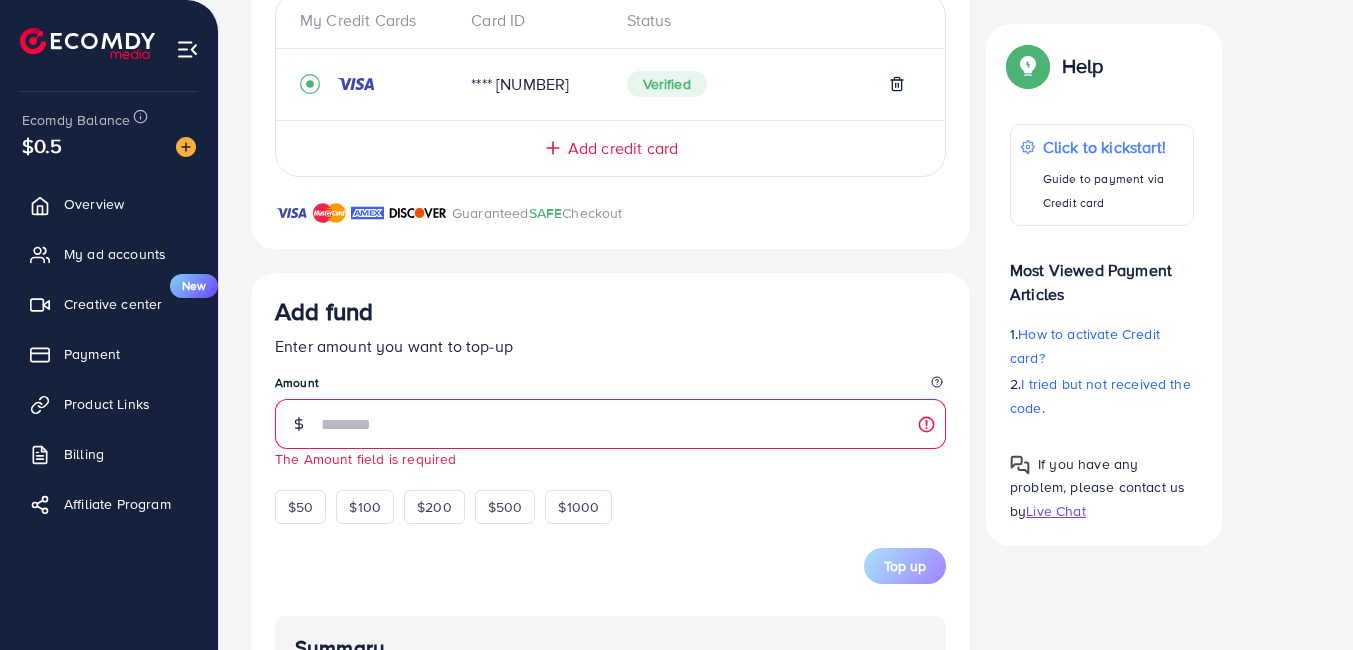 scroll, scrollTop: 560, scrollLeft: 0, axis: vertical 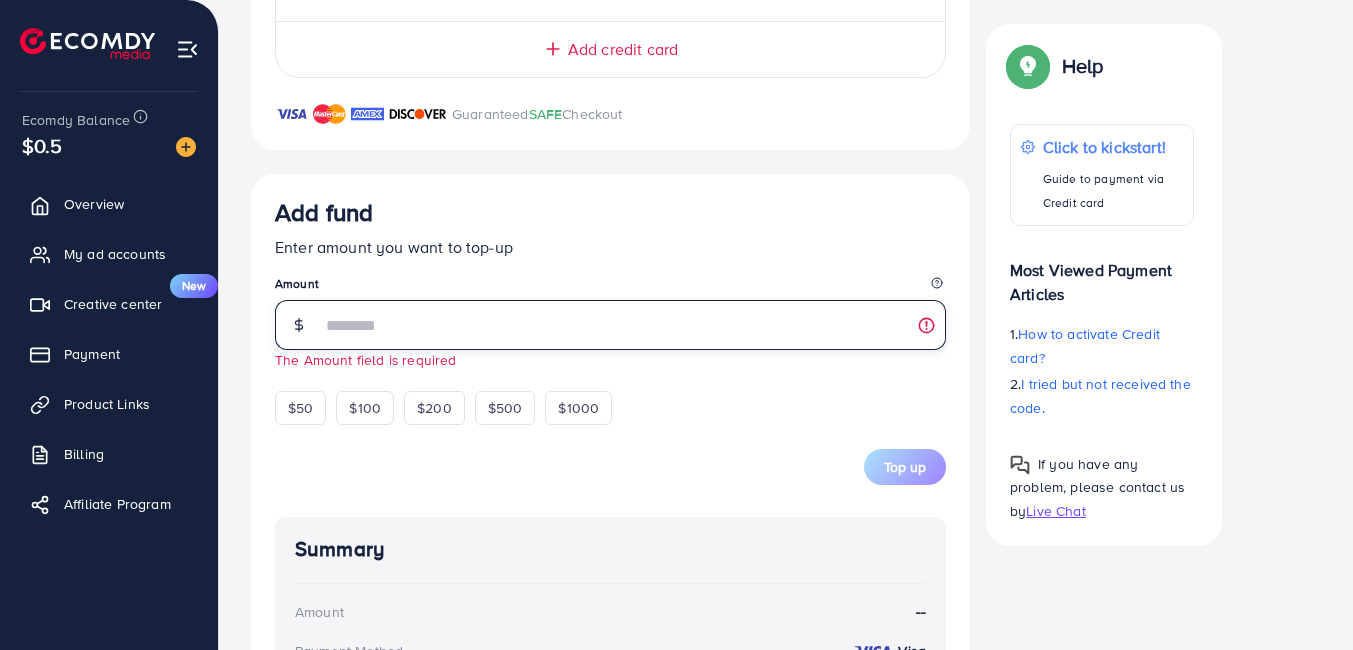 click at bounding box center [633, 325] 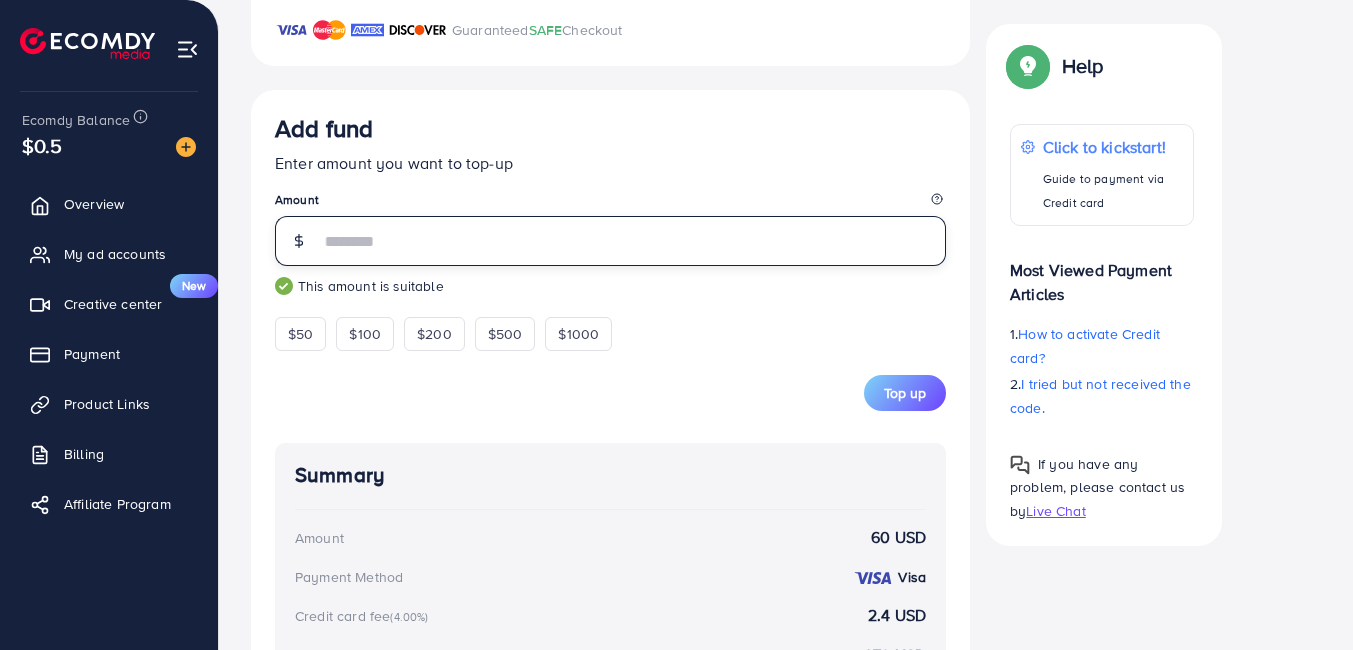 scroll, scrollTop: 760, scrollLeft: 0, axis: vertical 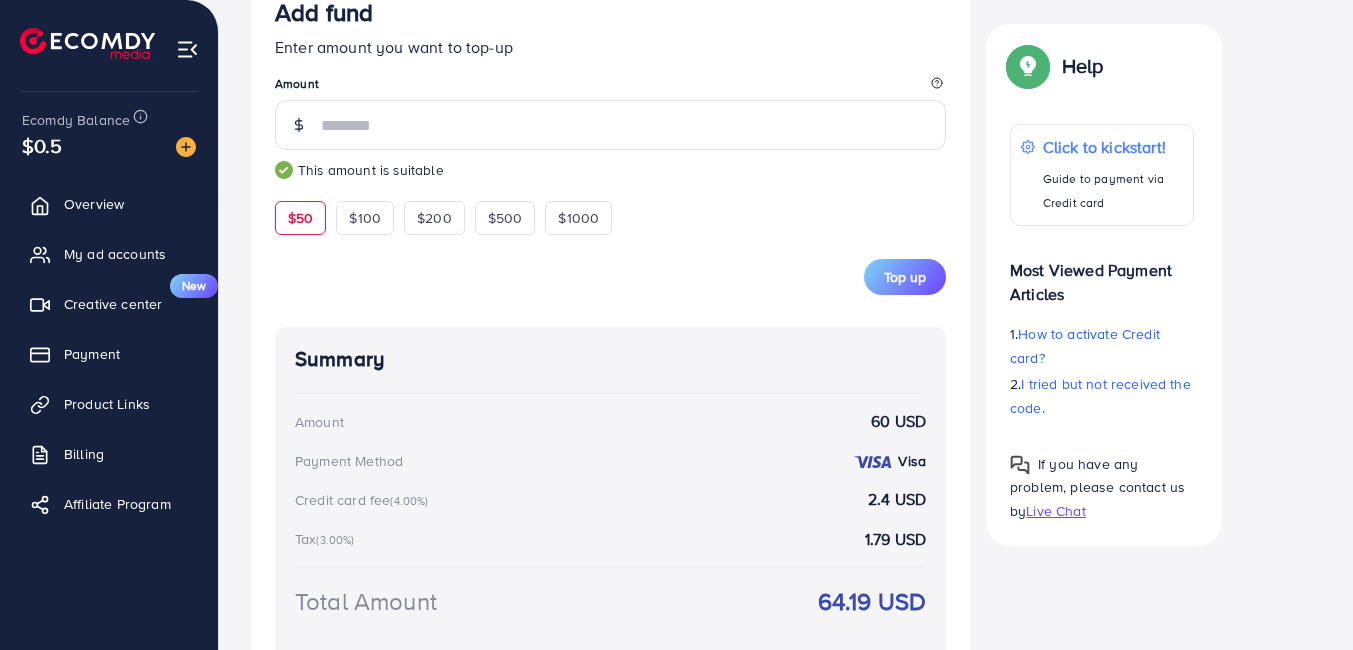 click on "$50" at bounding box center (300, 218) 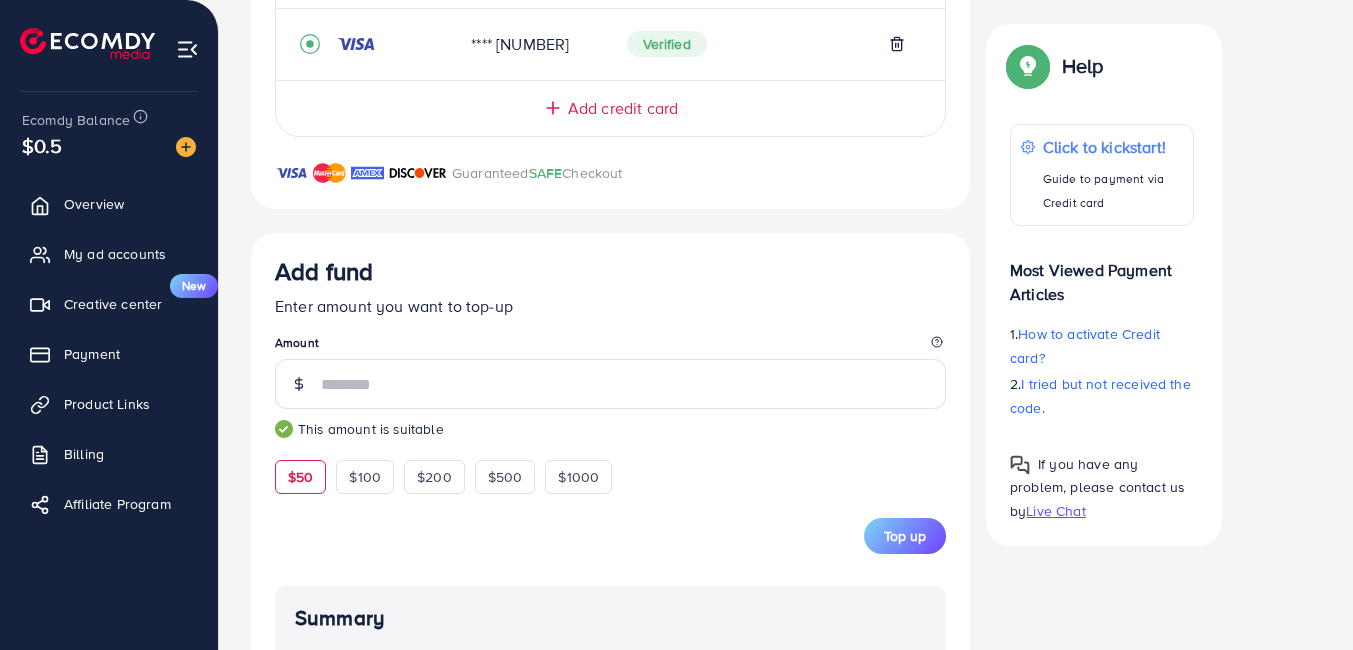 scroll, scrollTop: 800, scrollLeft: 0, axis: vertical 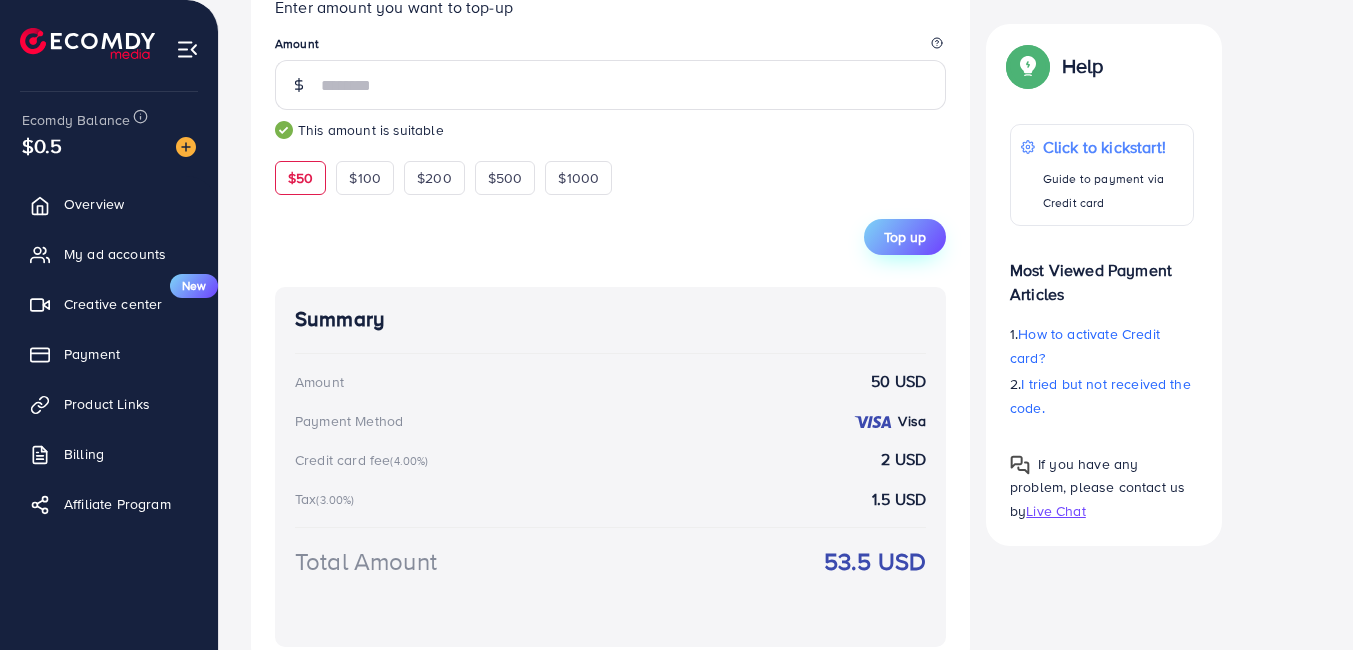 click on "Top up" at bounding box center [905, 237] 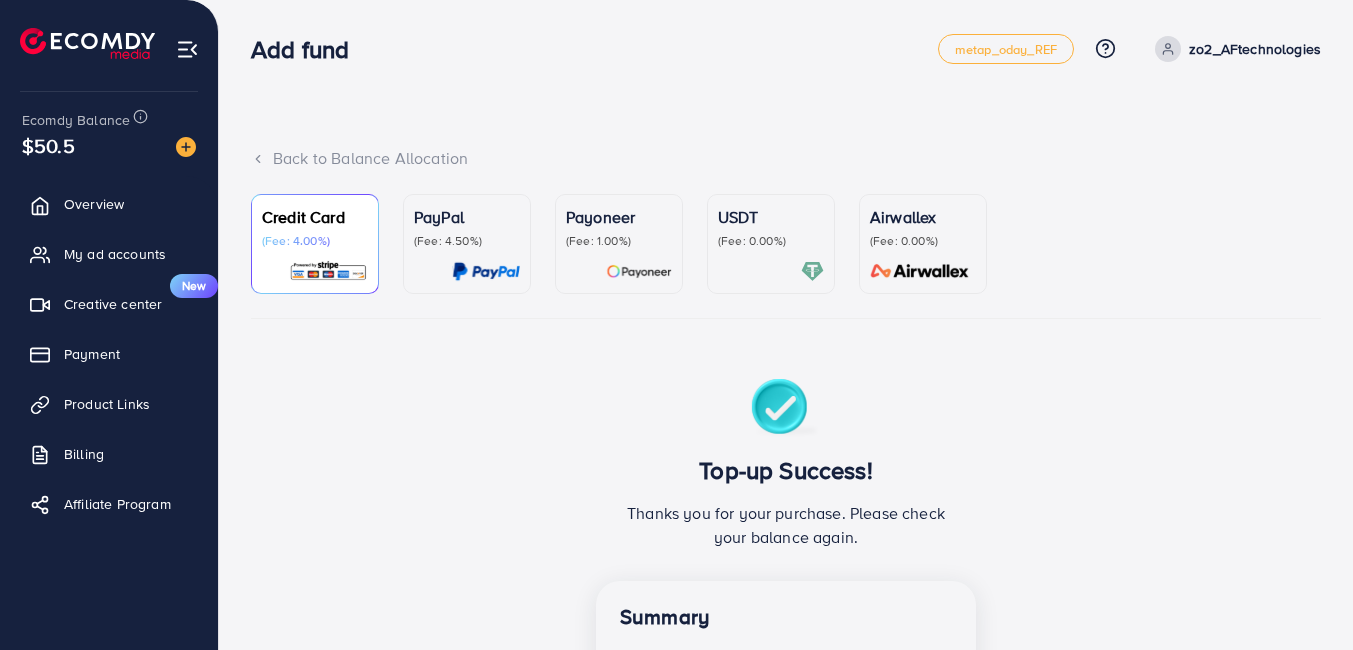 scroll, scrollTop: 0, scrollLeft: 0, axis: both 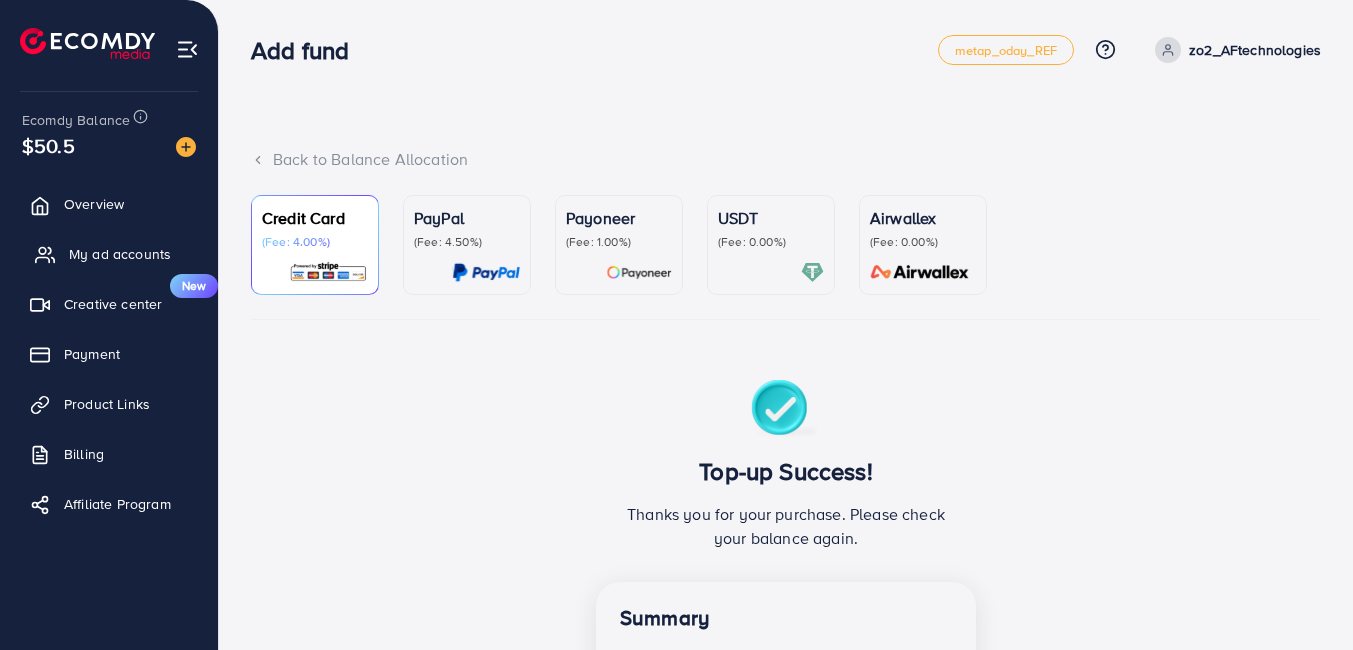 click 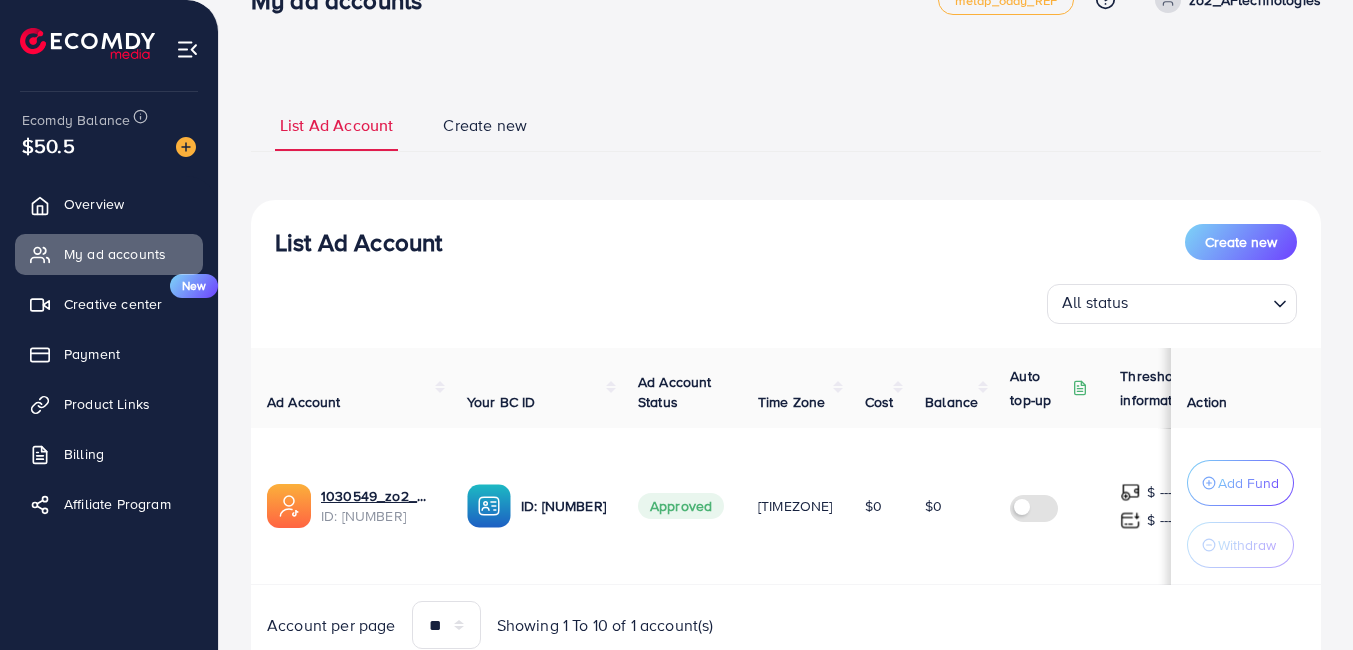 scroll, scrollTop: 134, scrollLeft: 0, axis: vertical 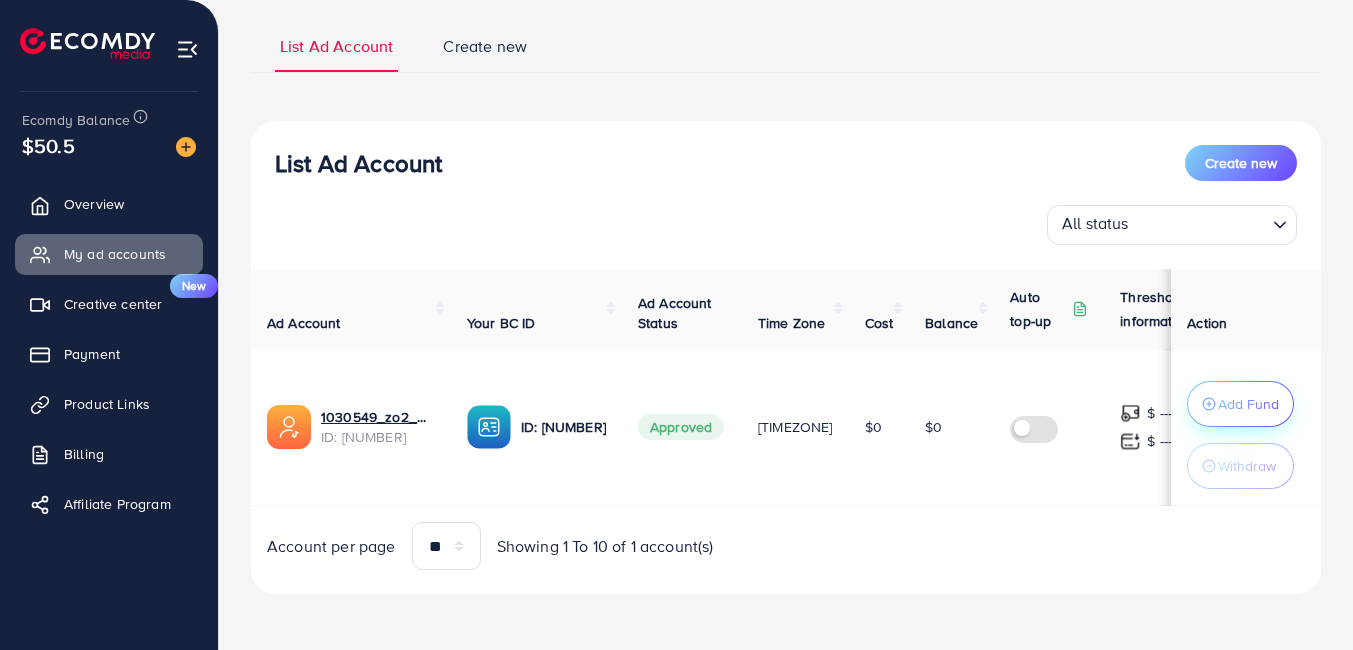 click on "Add Fund" at bounding box center (1248, 404) 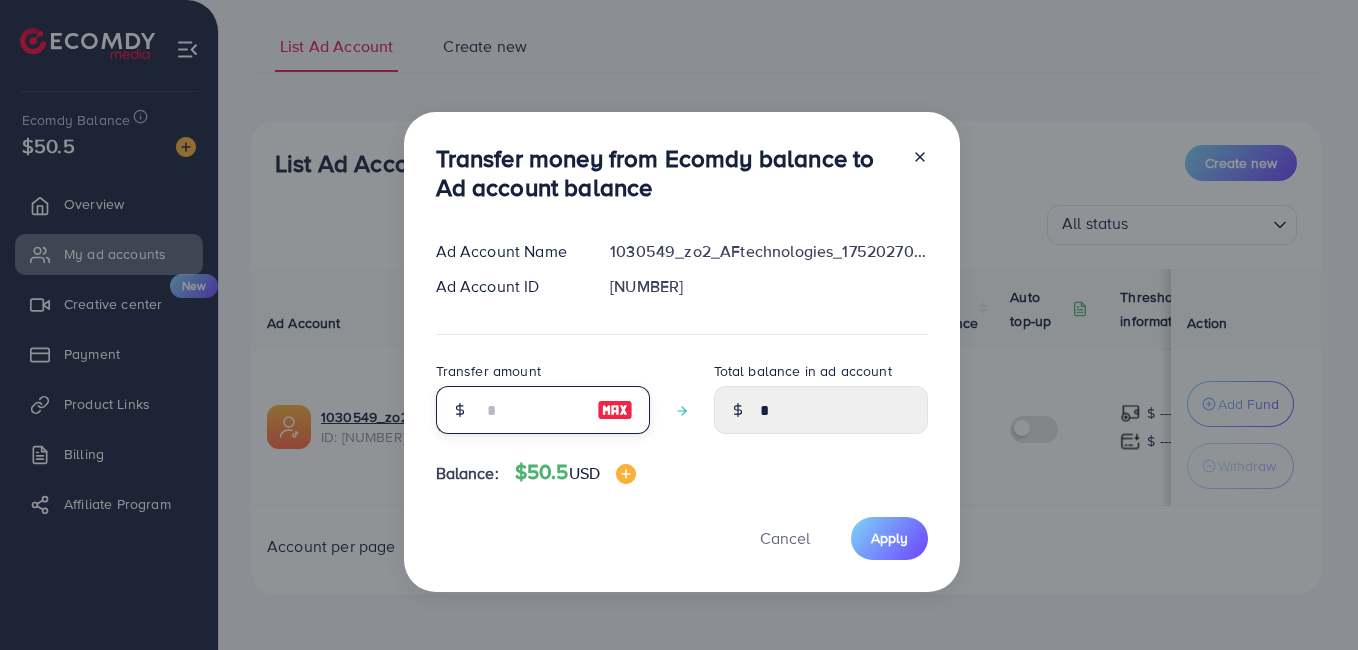 click at bounding box center (532, 410) 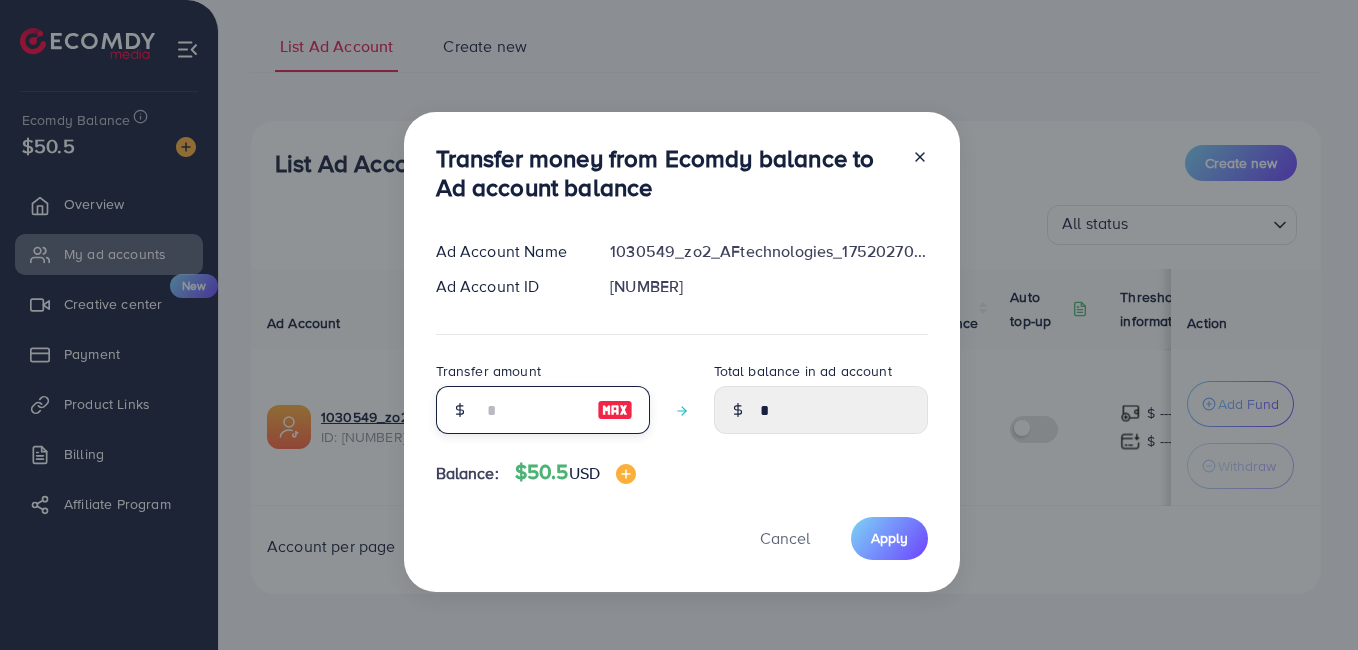 type on "*" 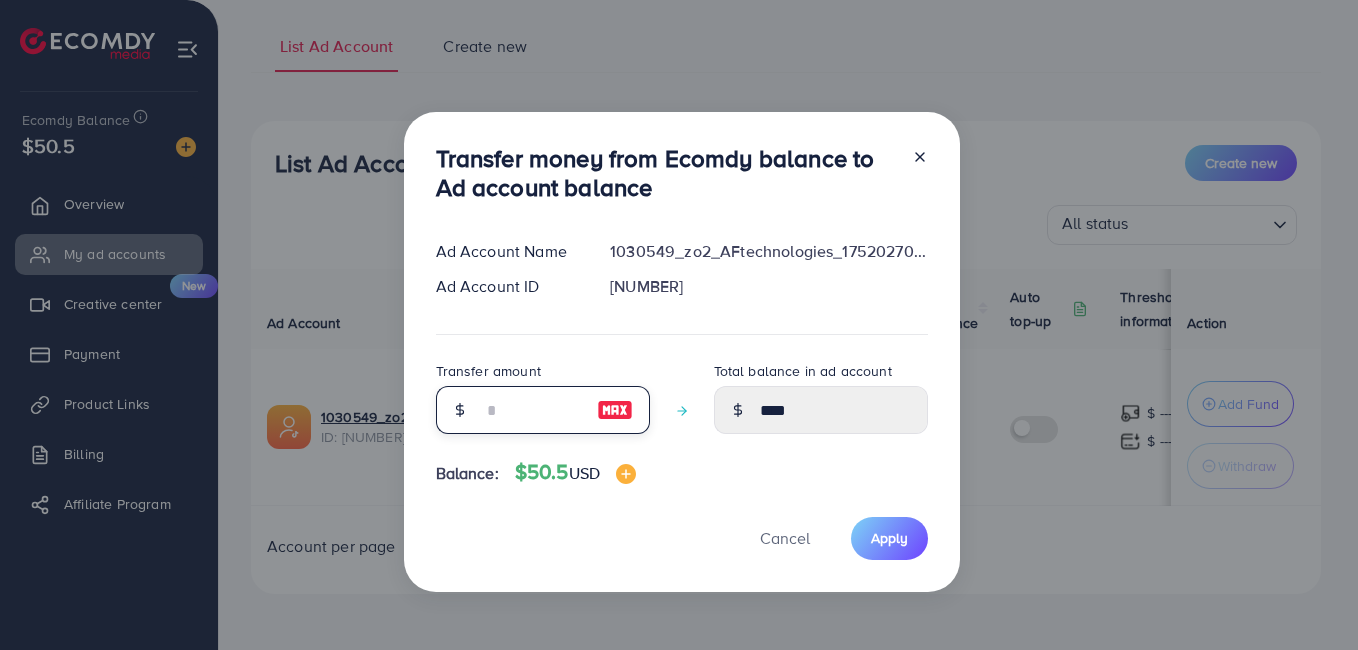 type on "**" 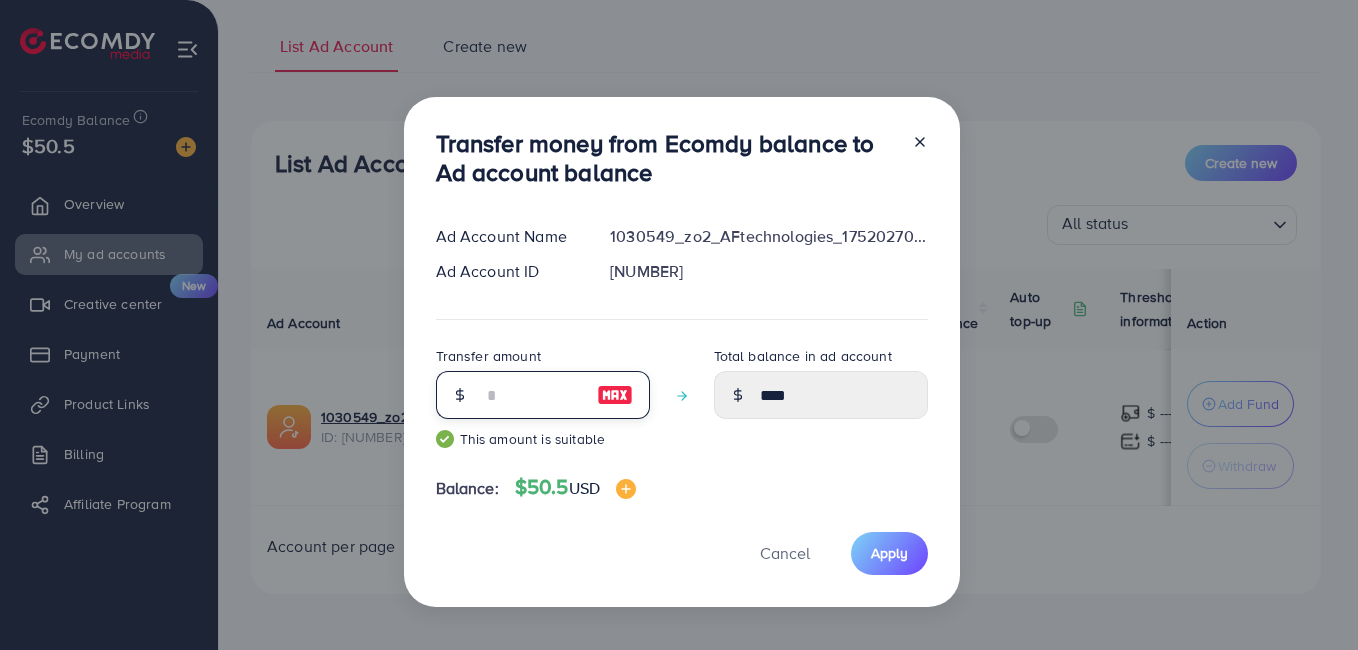 type on "*****" 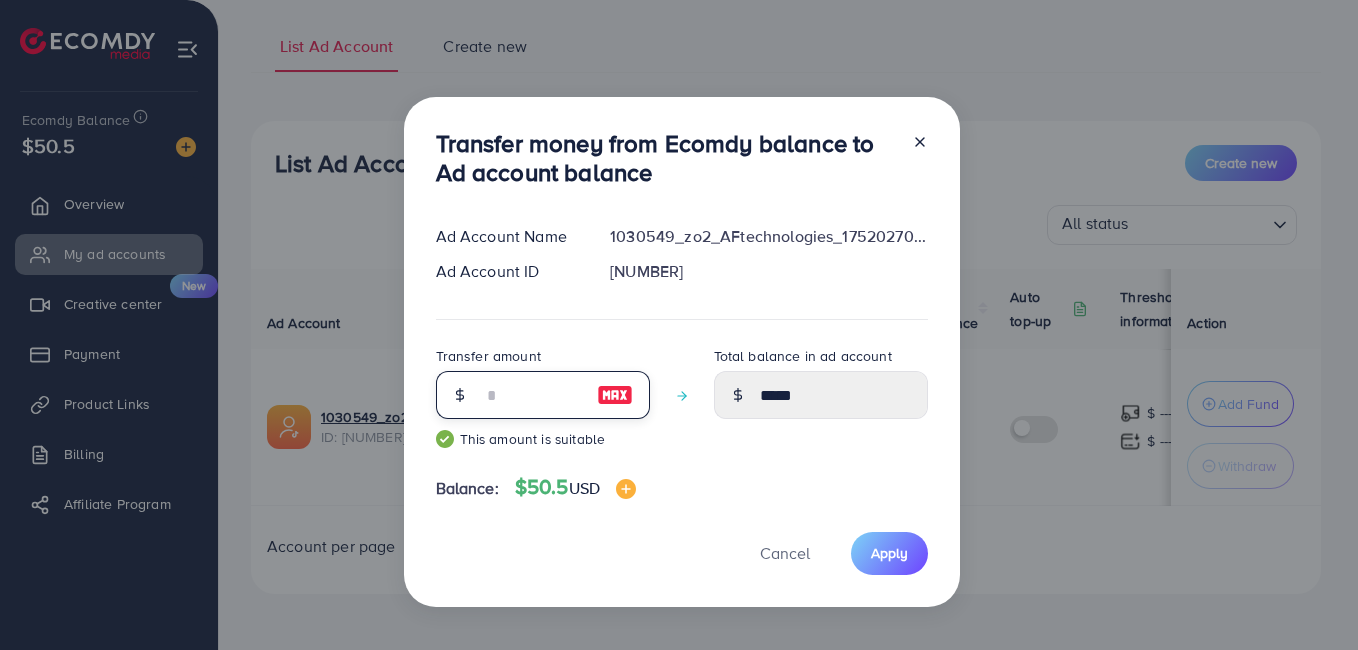 type on "**" 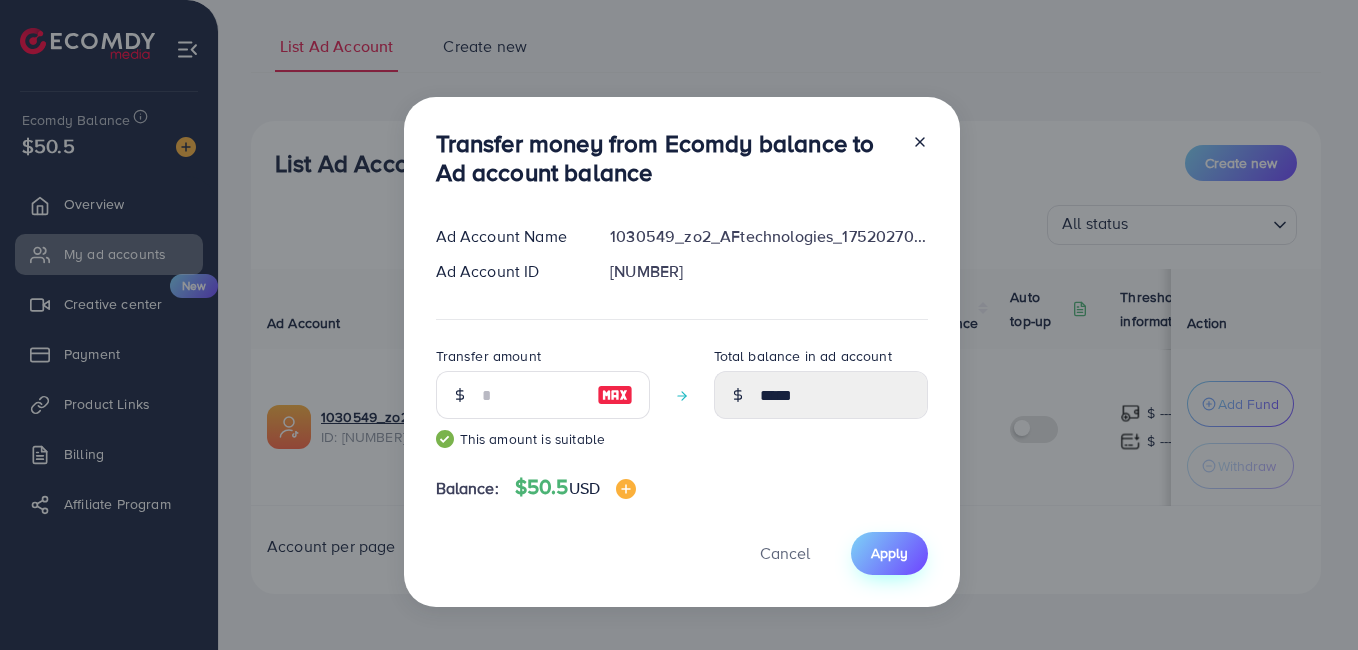 click on "Apply" at bounding box center [889, 553] 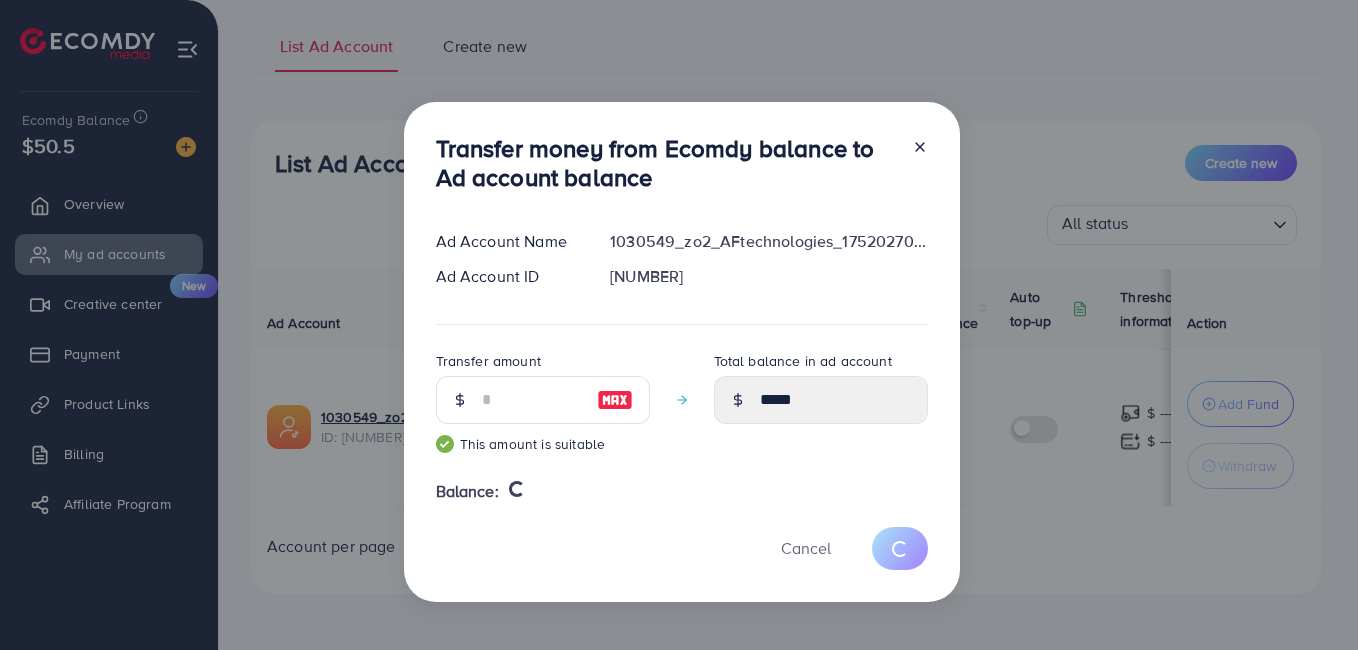 type 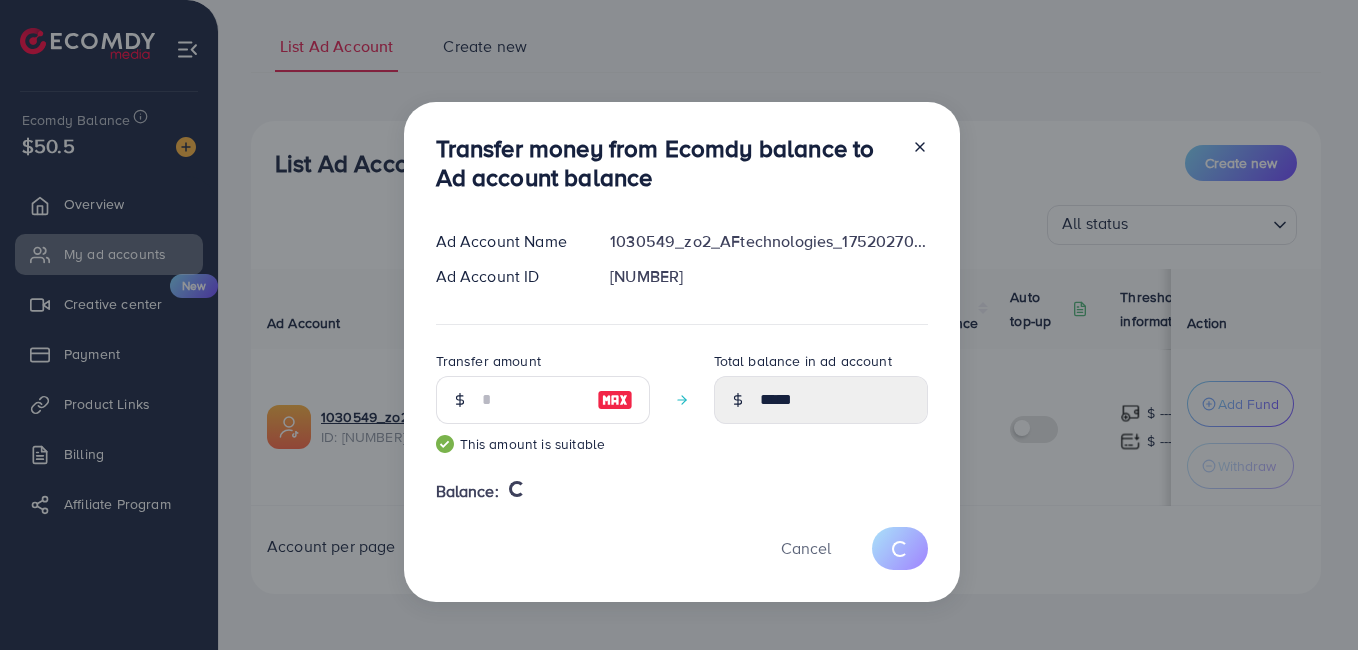 type on "*" 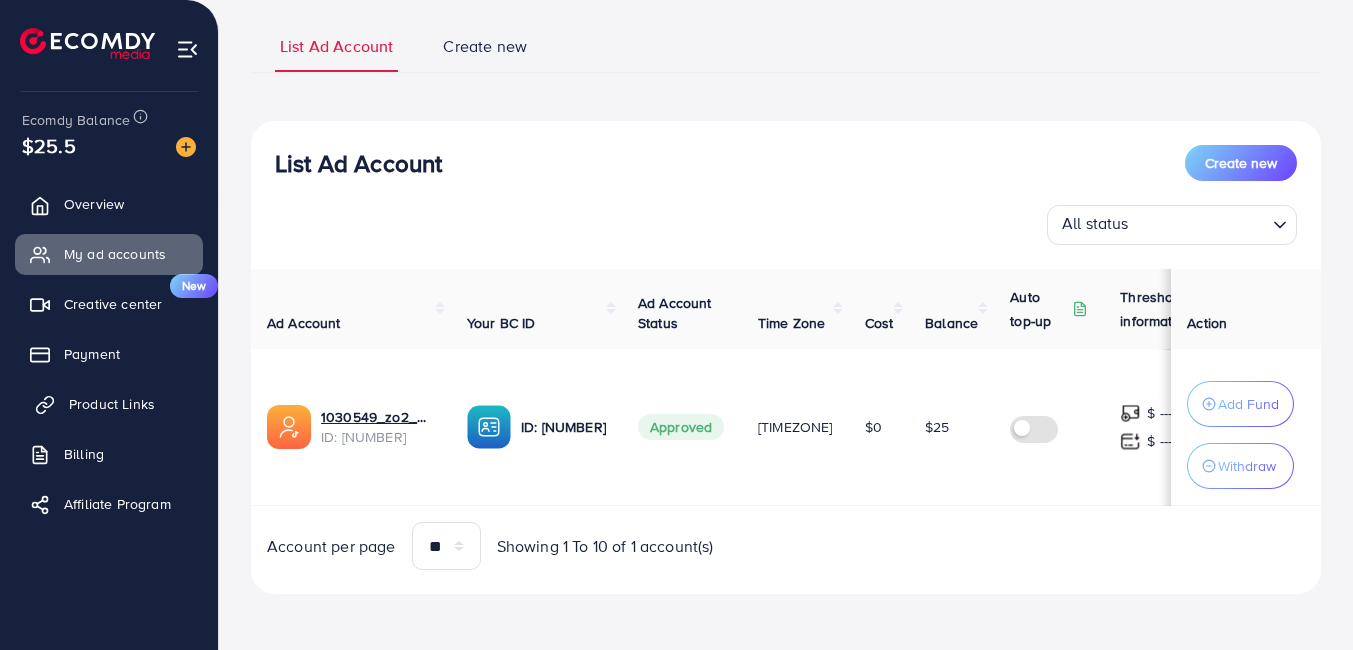 click on "Product Links" at bounding box center (112, 404) 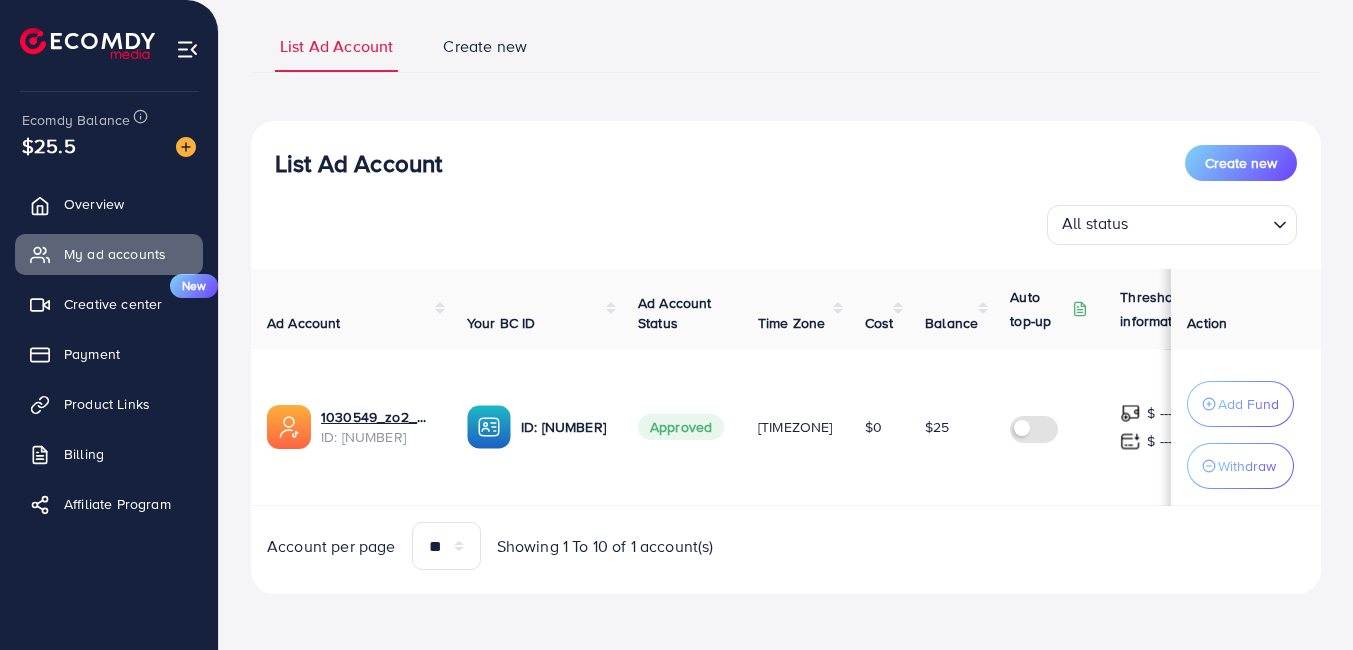 scroll, scrollTop: 0, scrollLeft: 0, axis: both 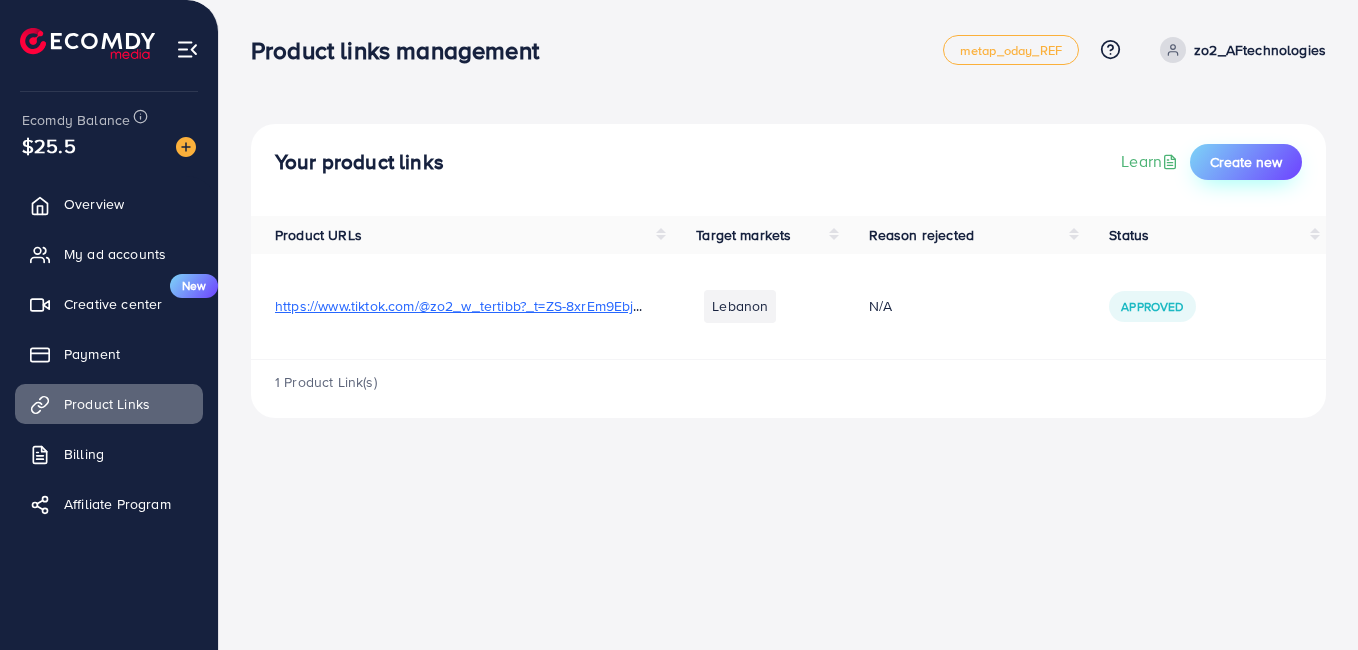 click on "Create new" at bounding box center [1246, 162] 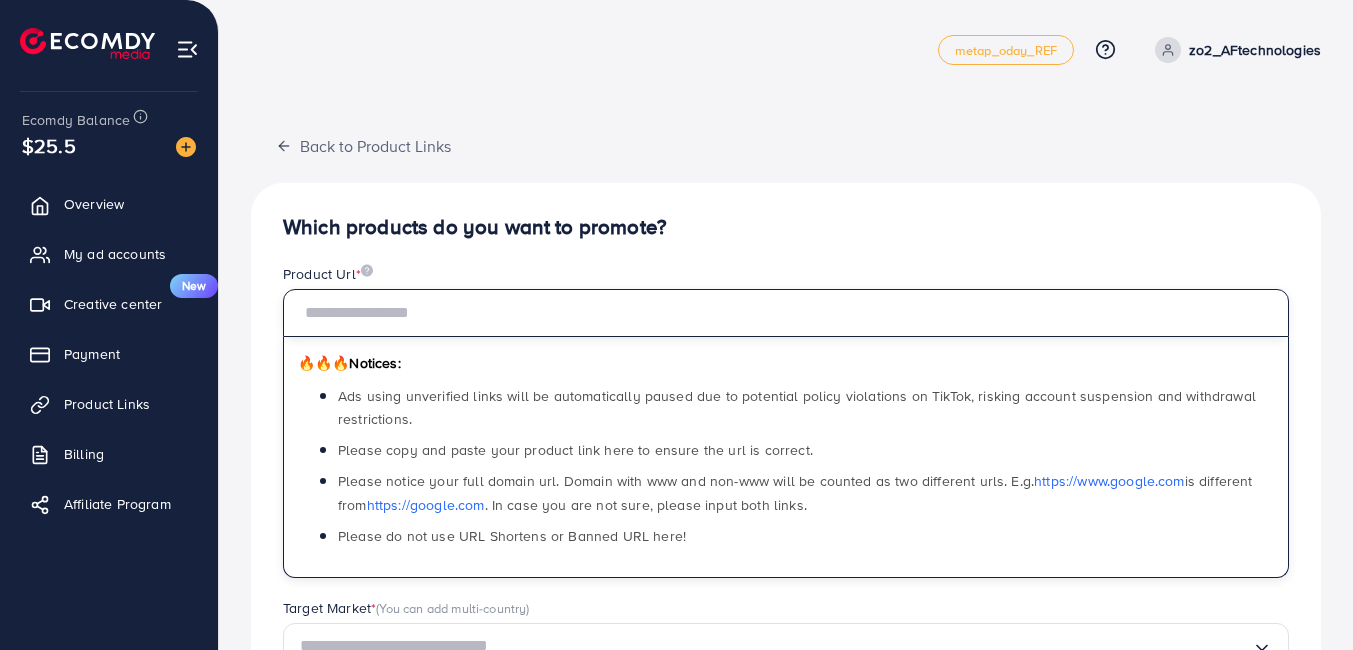 paste on "**********" 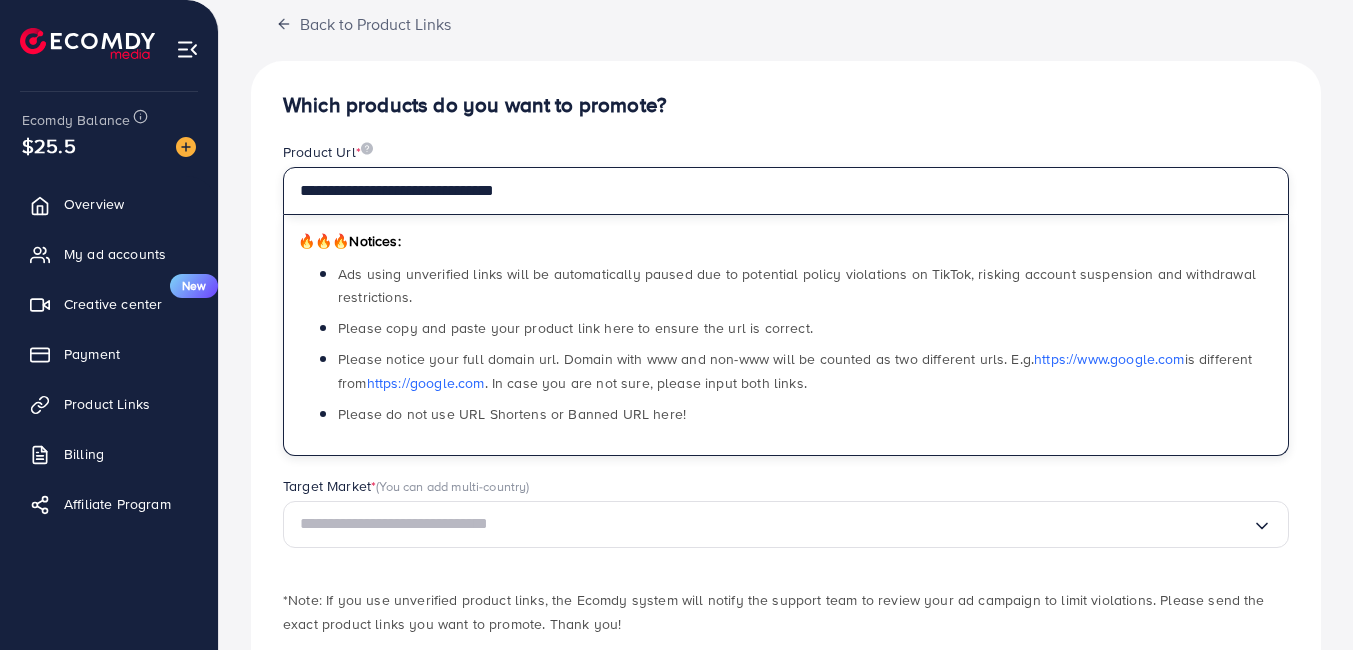 scroll, scrollTop: 232, scrollLeft: 0, axis: vertical 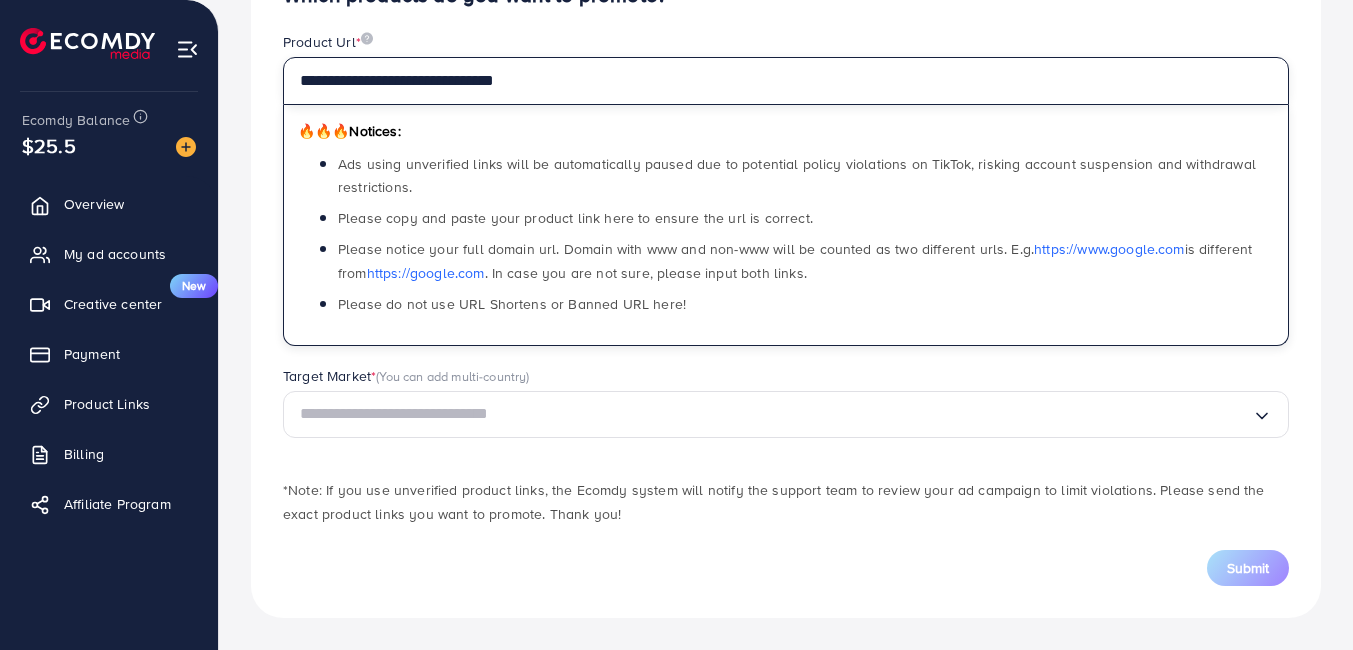 type on "**********" 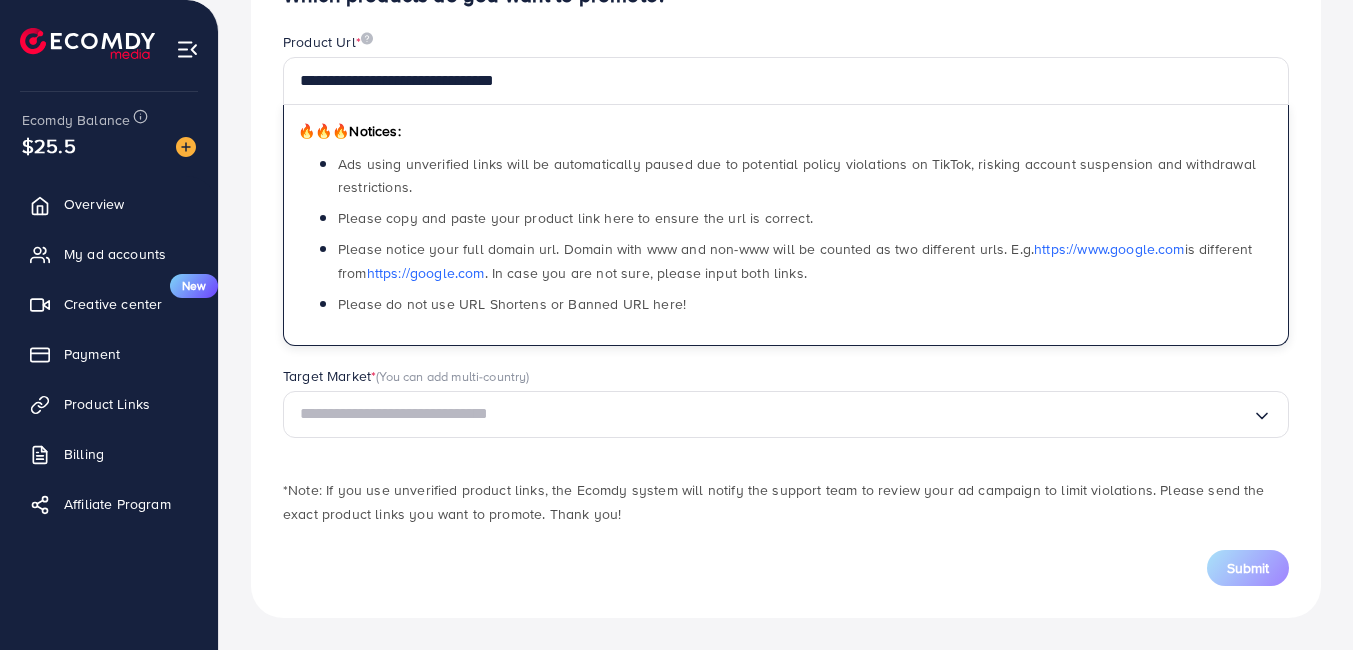 click at bounding box center (776, 414) 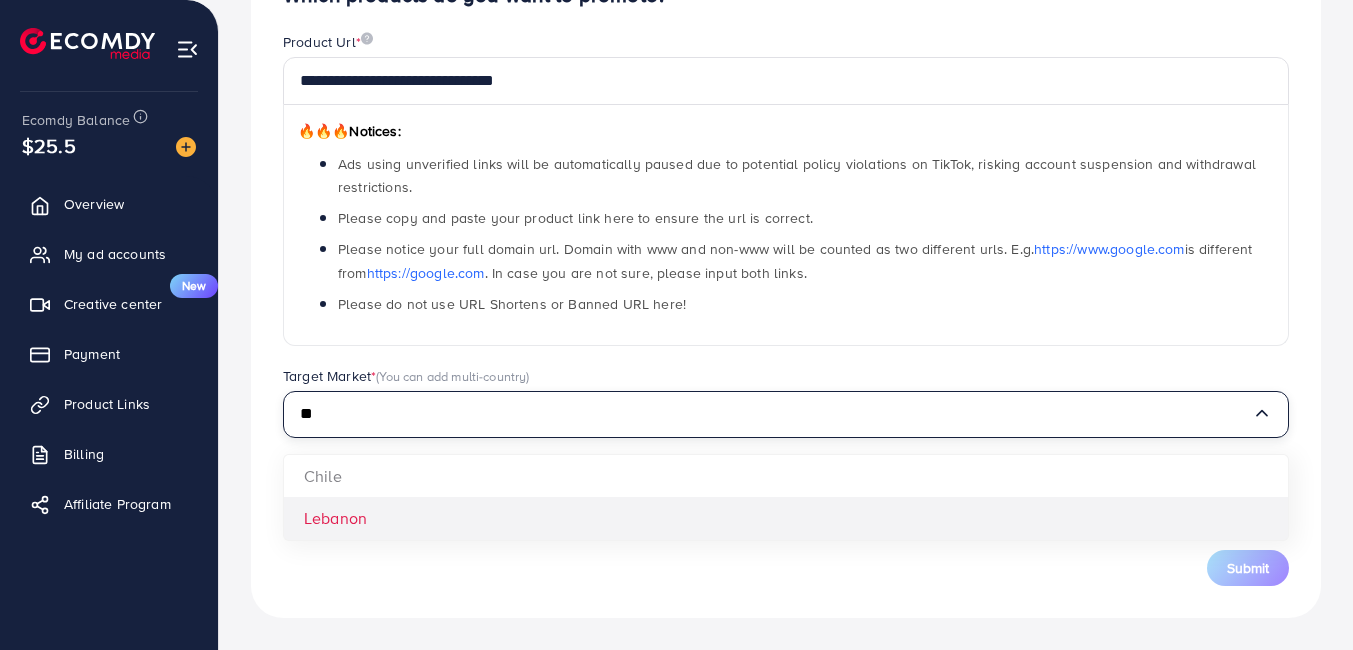 type on "**" 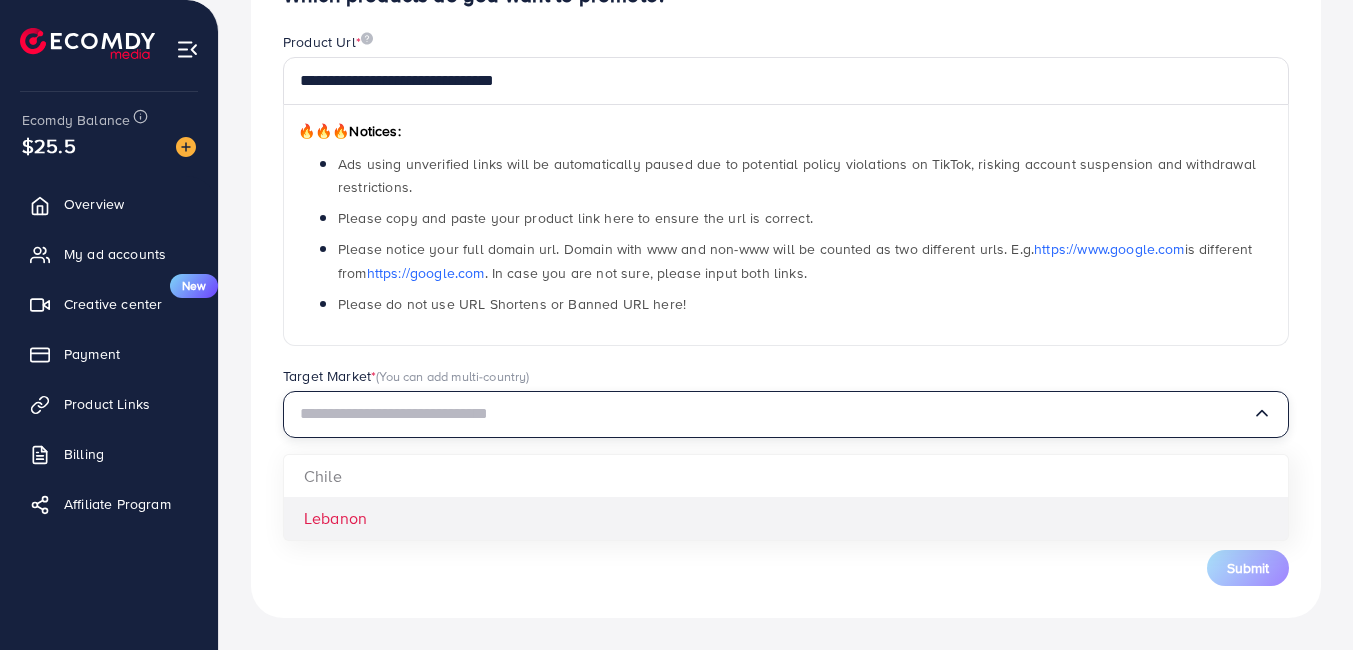 click on "**********" at bounding box center (786, 284) 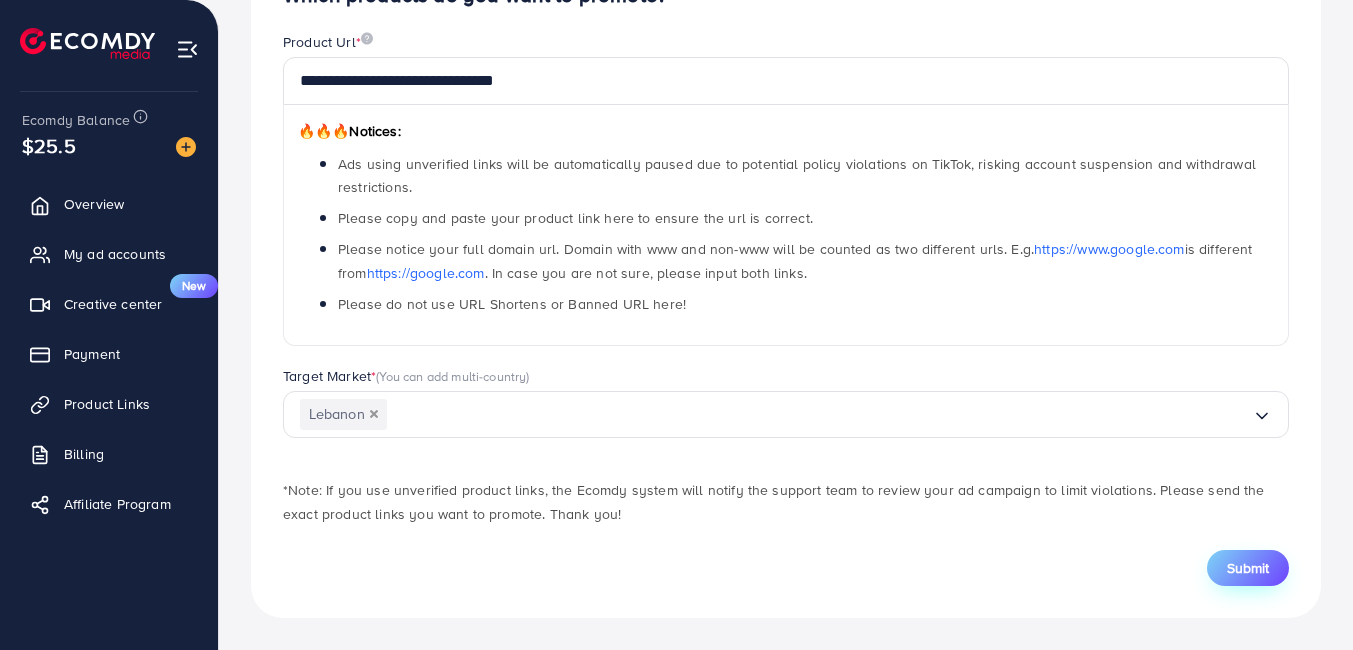 click on "Submit" at bounding box center (1248, 568) 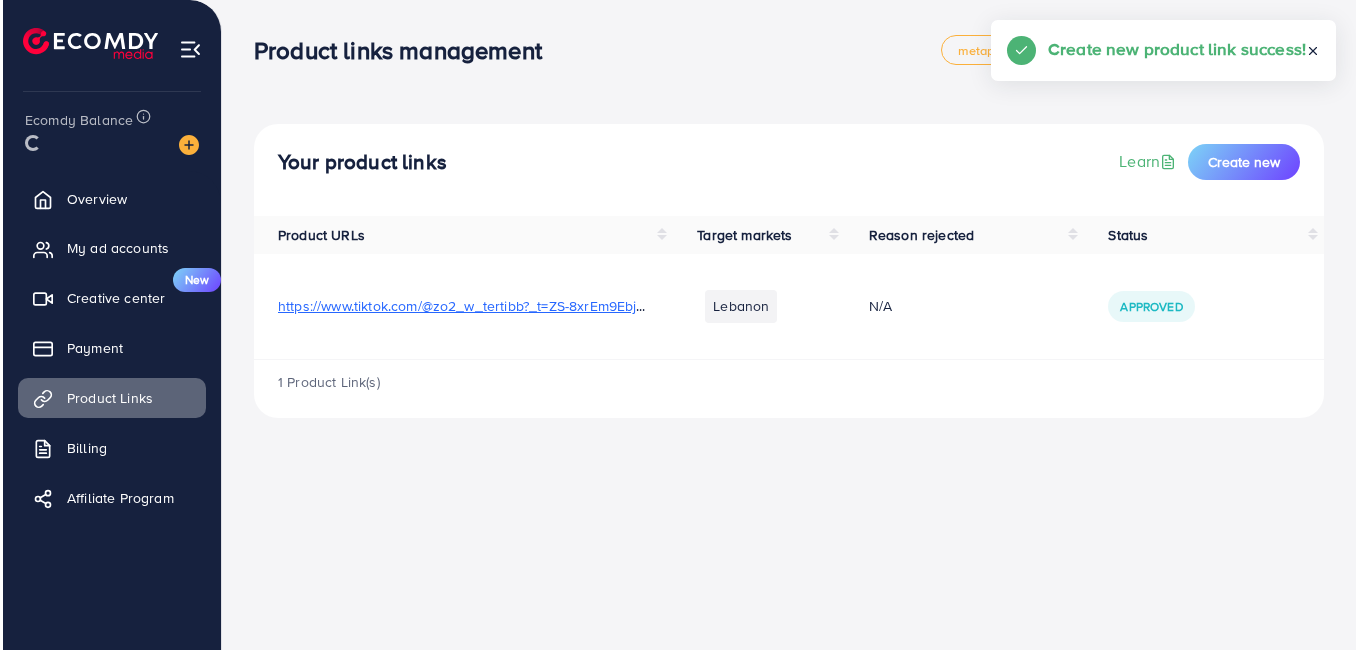 scroll, scrollTop: 0, scrollLeft: 0, axis: both 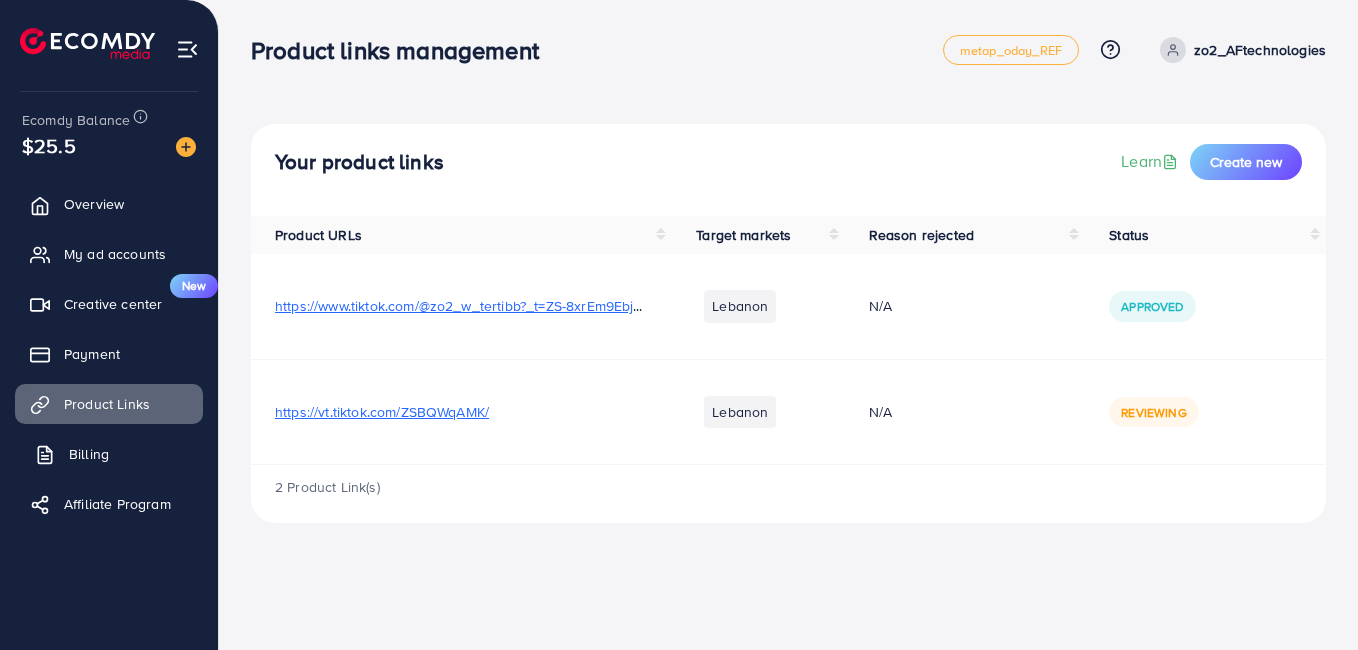 drag, startPoint x: 85, startPoint y: 464, endPoint x: 82, endPoint y: 451, distance: 13.341664 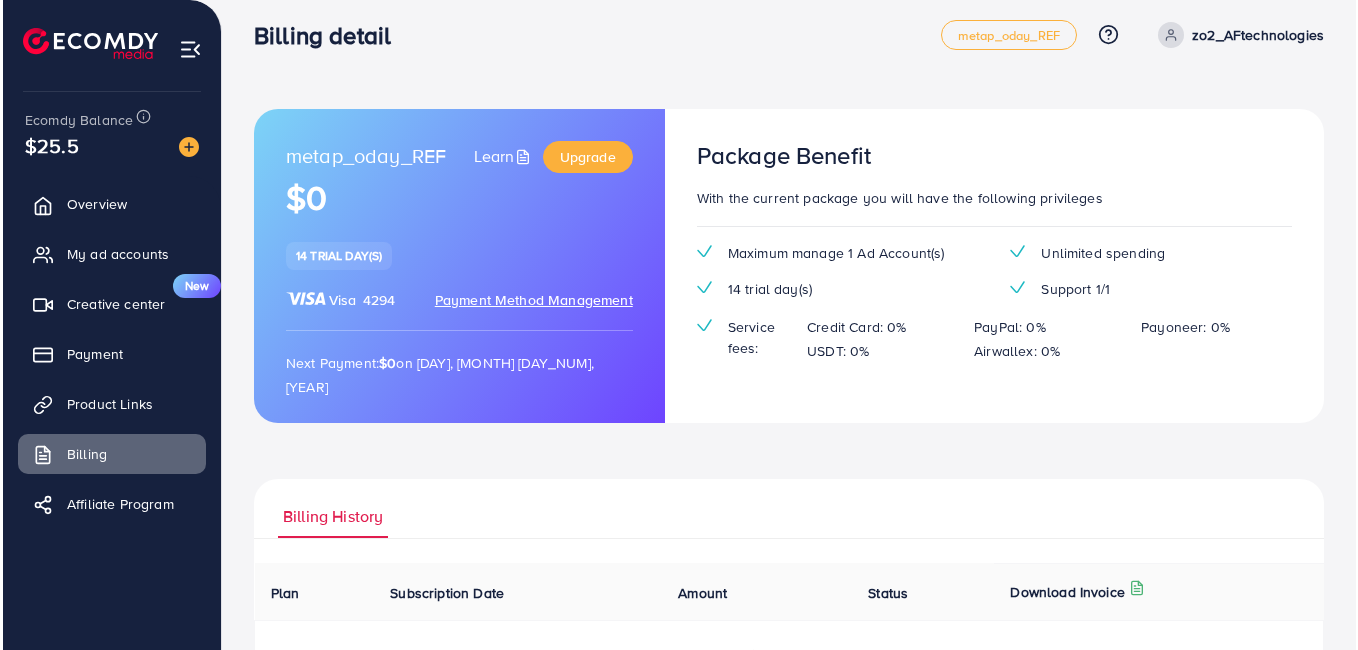 scroll, scrollTop: 0, scrollLeft: 0, axis: both 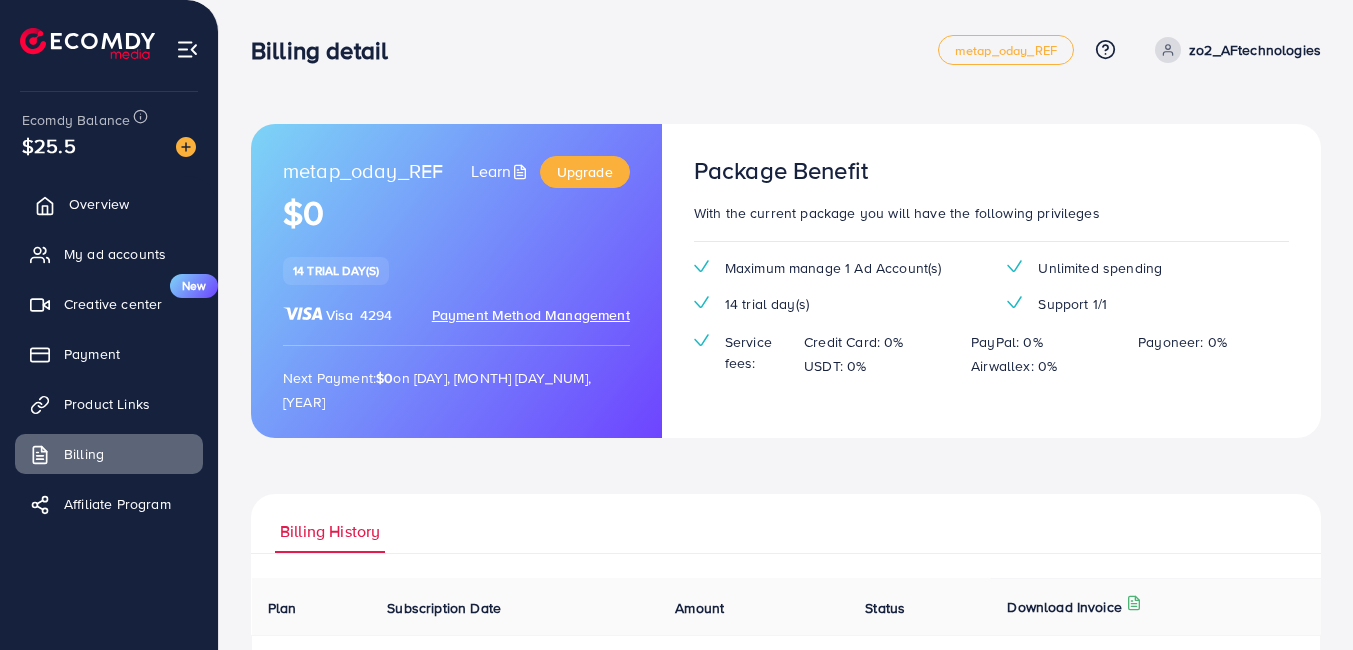 click on "Overview" at bounding box center (99, 204) 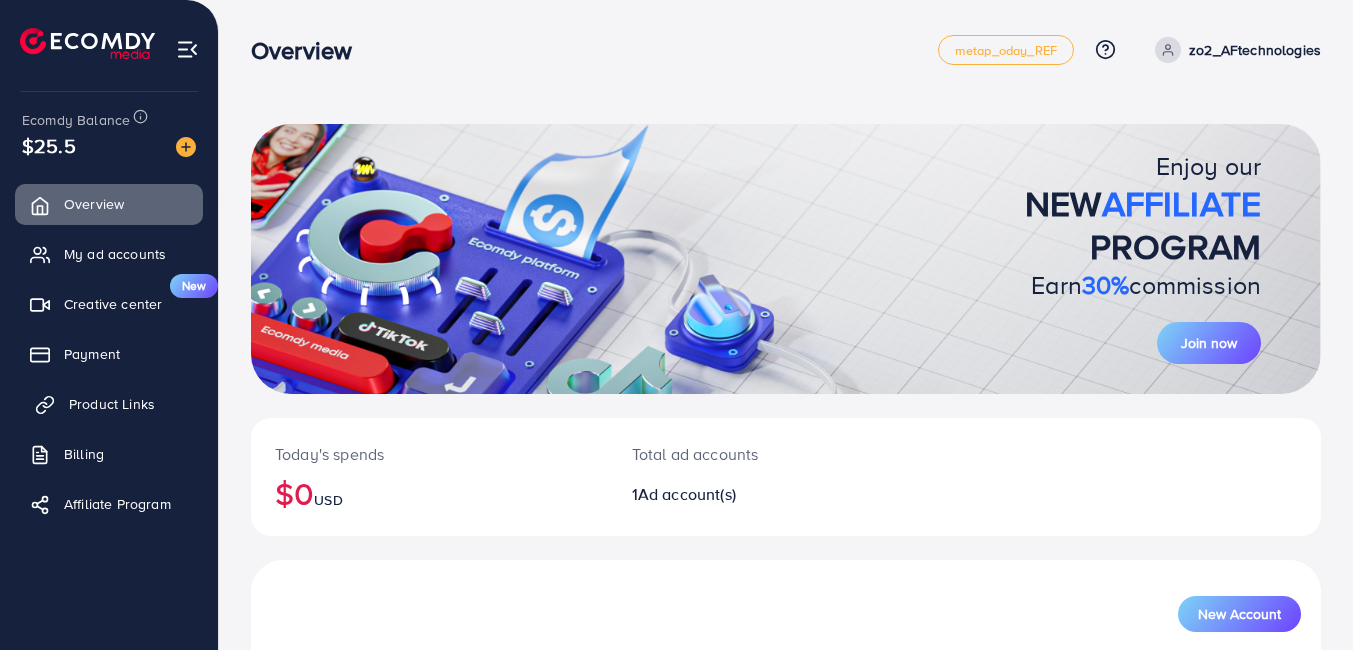 click on "Product Links" at bounding box center [112, 404] 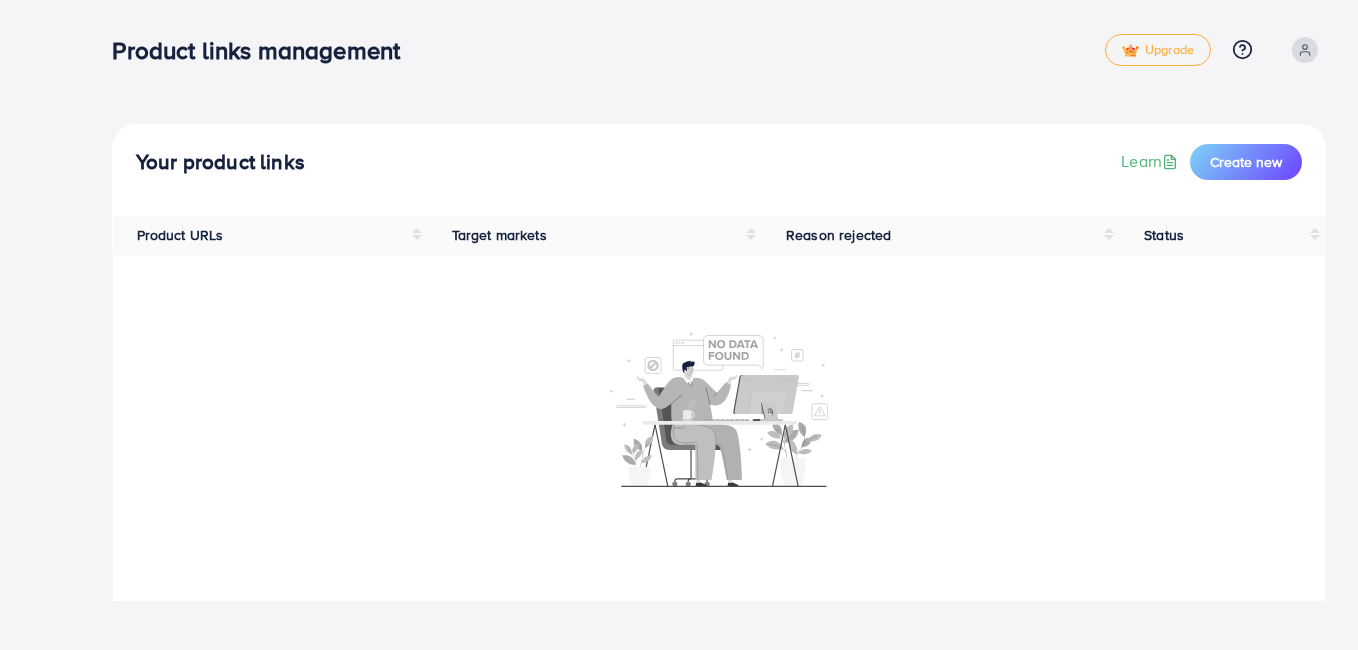 scroll, scrollTop: 0, scrollLeft: 0, axis: both 